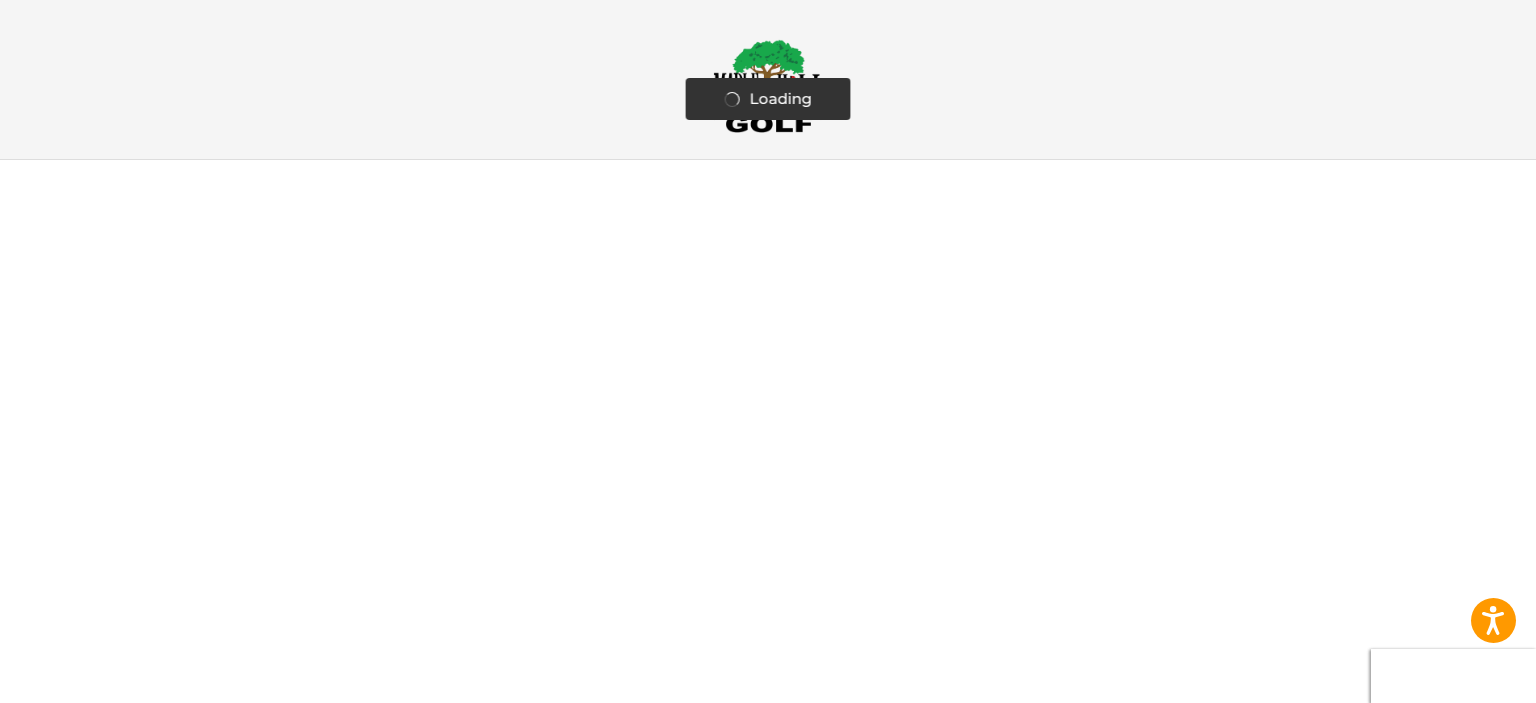 scroll, scrollTop: 0, scrollLeft: 0, axis: both 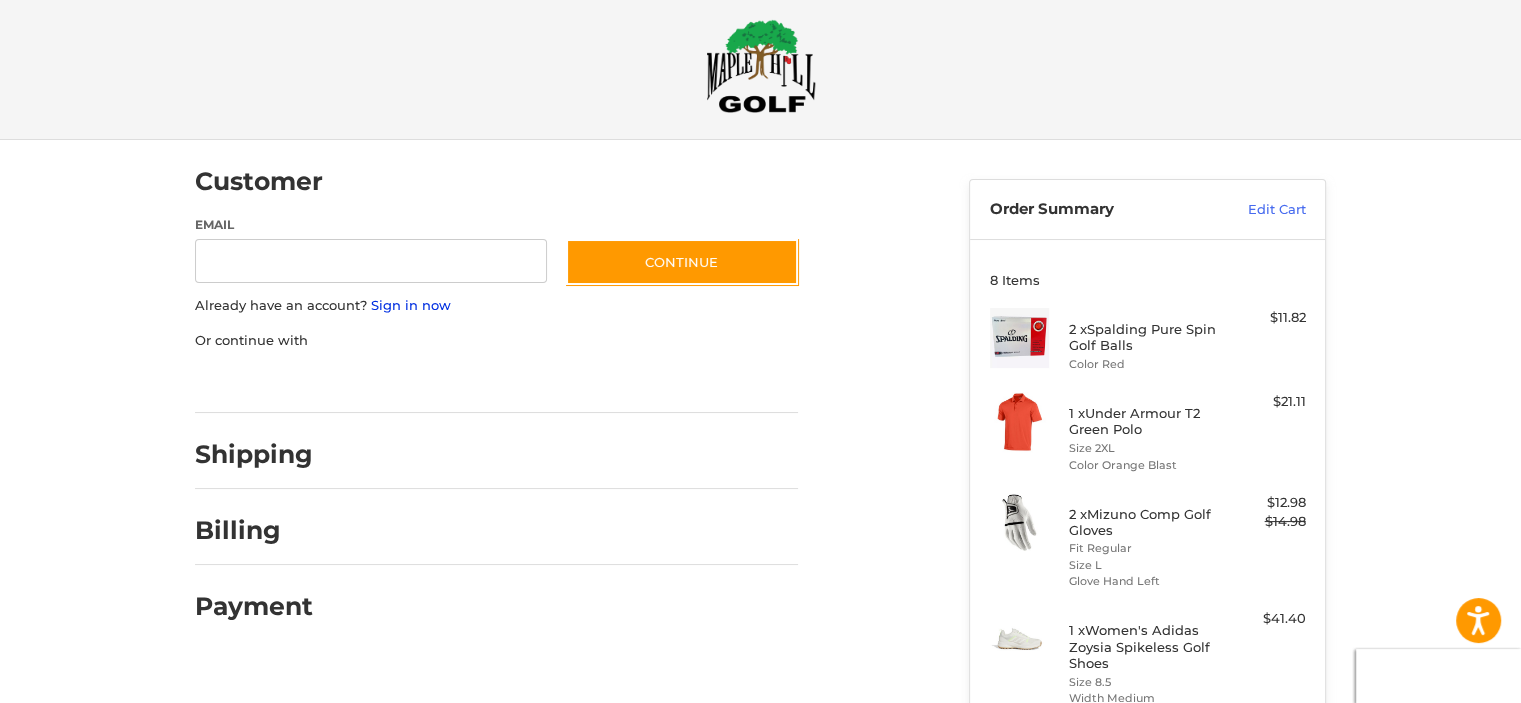 click on "Sign in now" at bounding box center [411, 305] 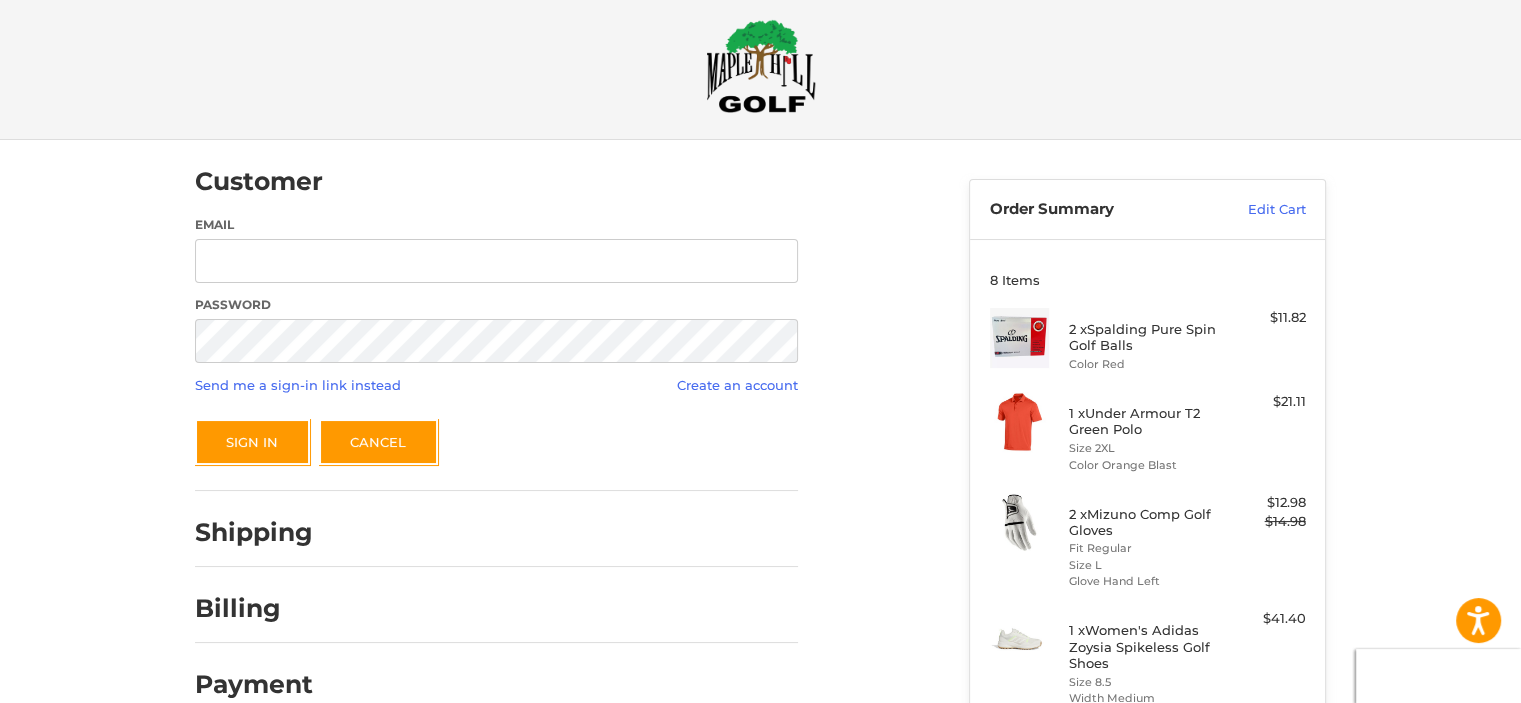 click on "Email" at bounding box center (496, 251) 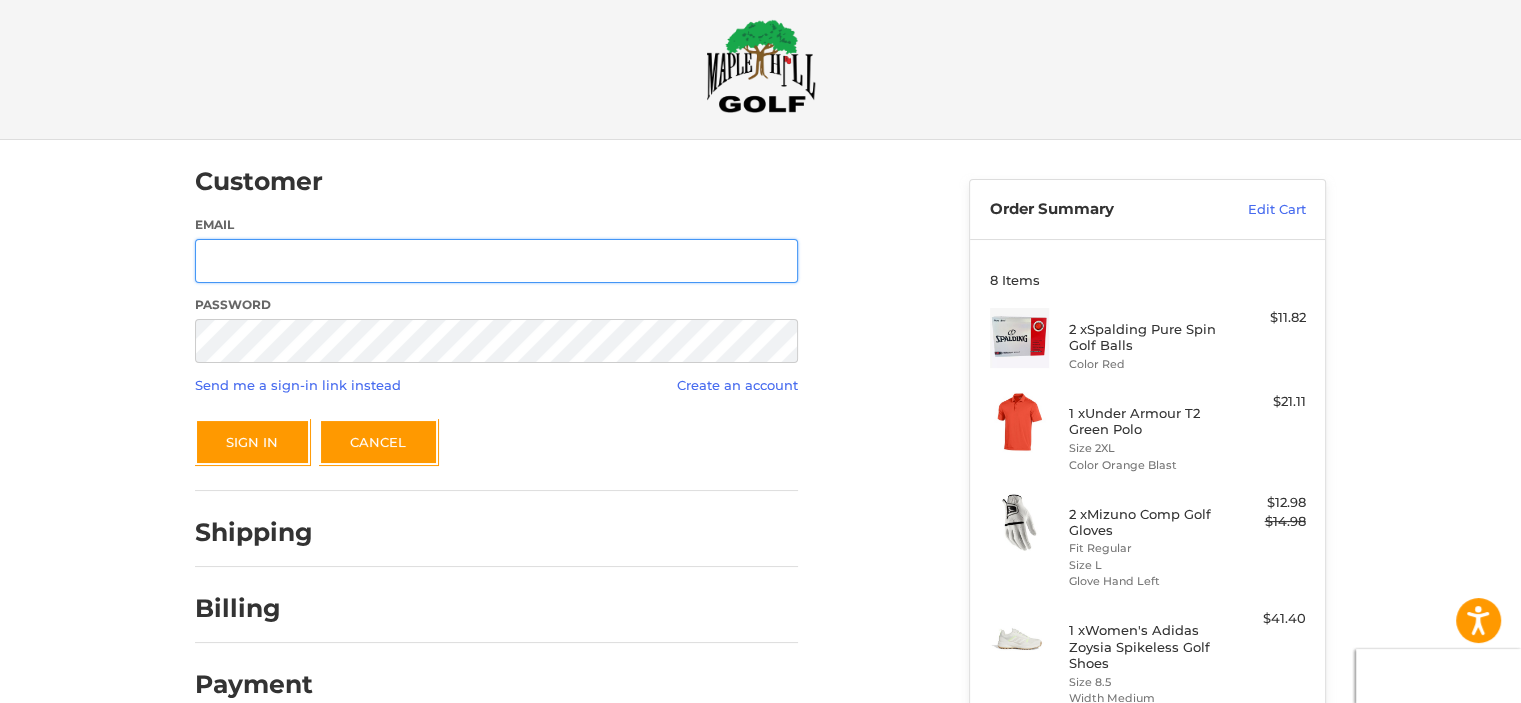 click on "Email" at bounding box center [496, 261] 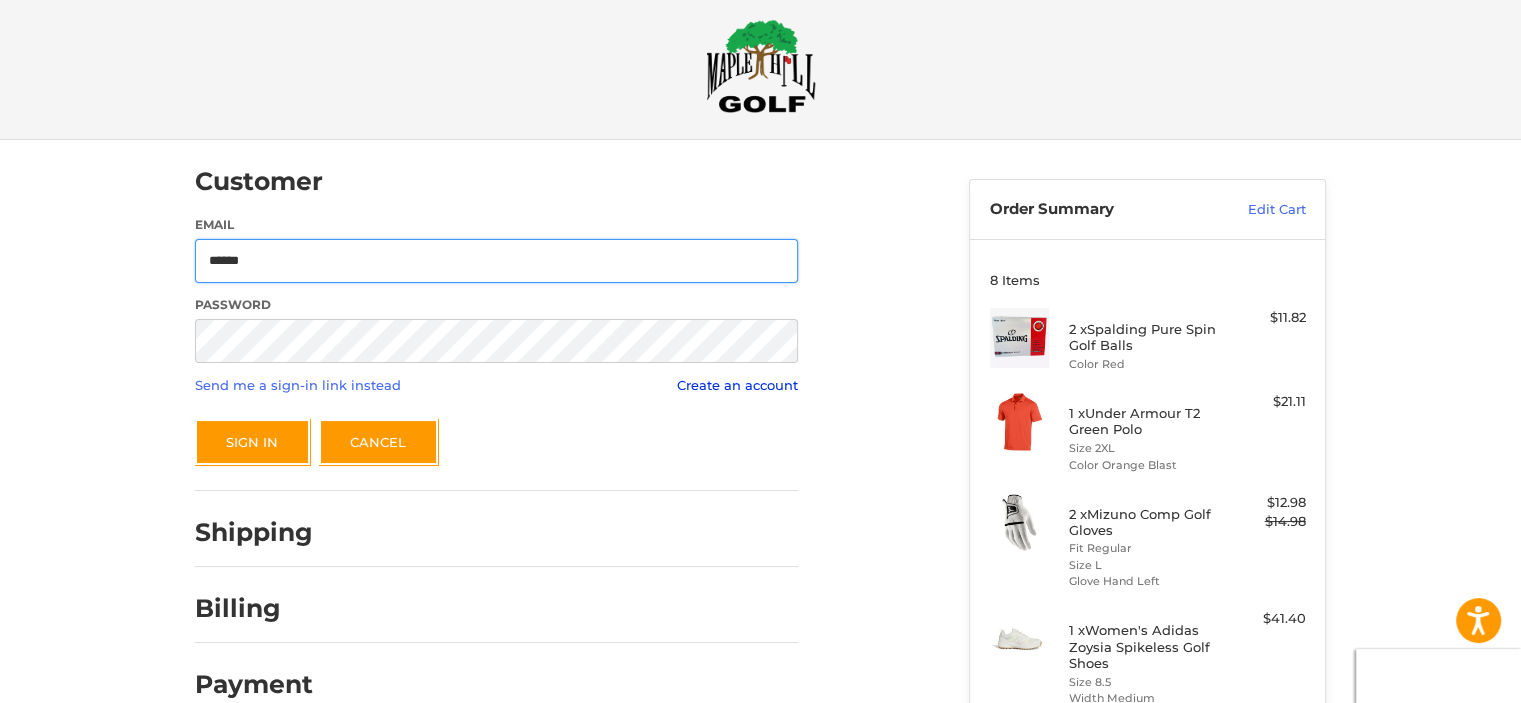type on "******" 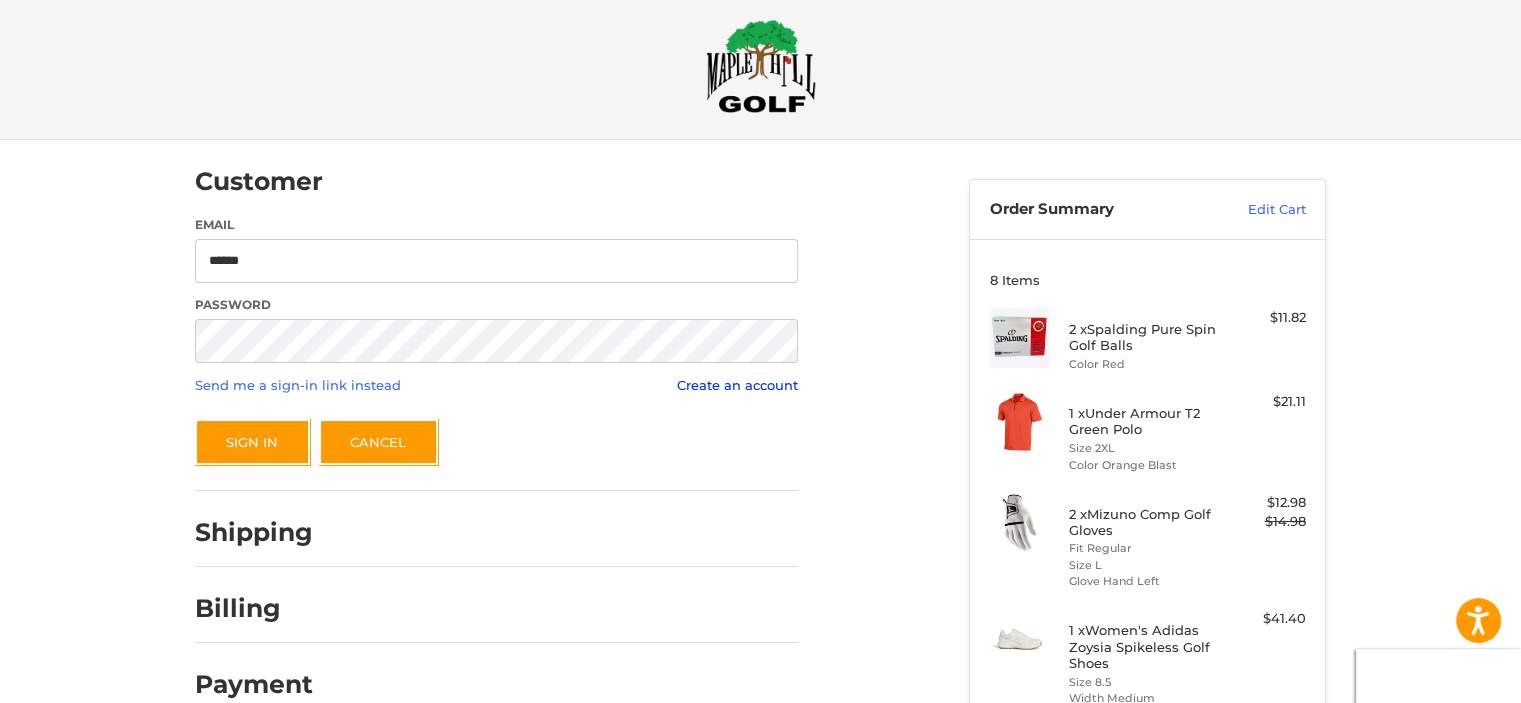 click on "Create an account" at bounding box center [737, 385] 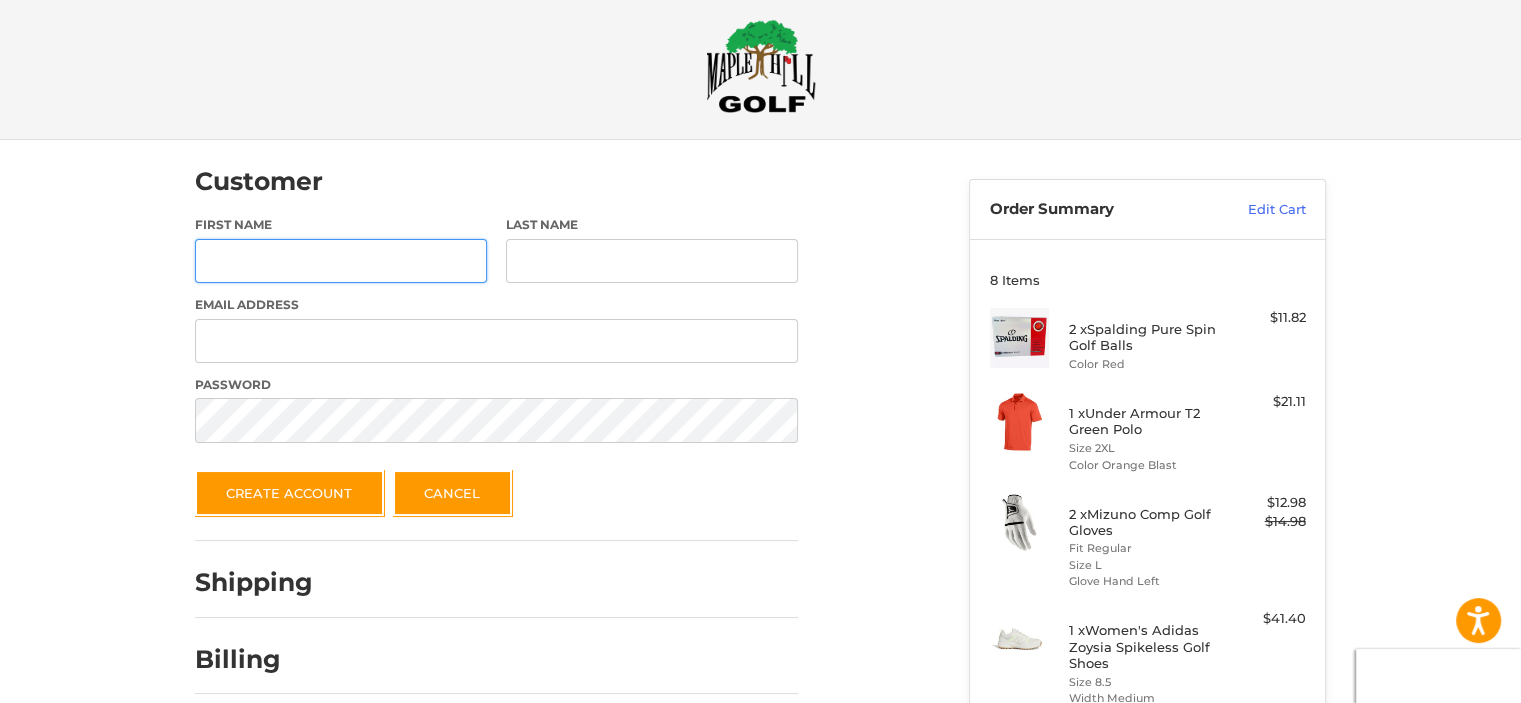 click on "First Name" at bounding box center [341, 261] 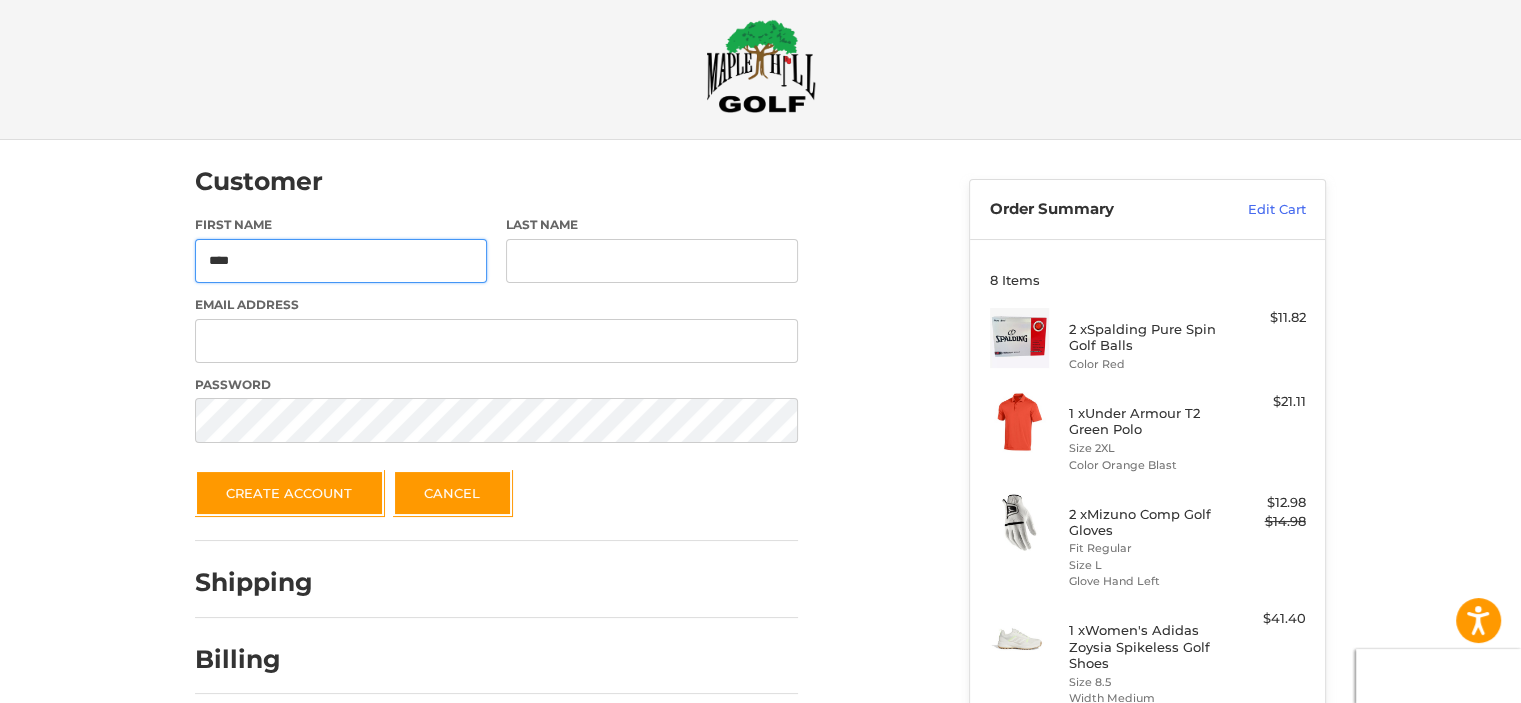 type on "****" 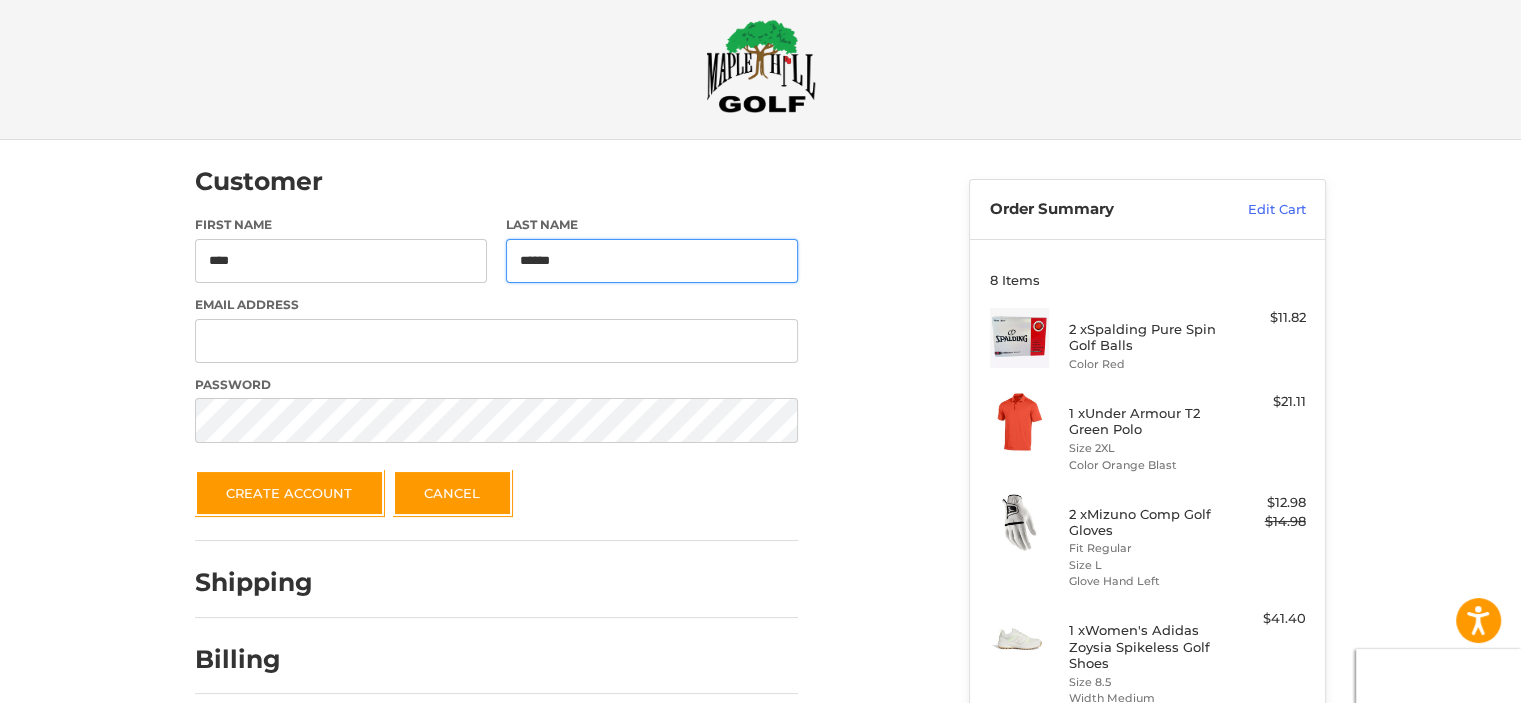 type on "******" 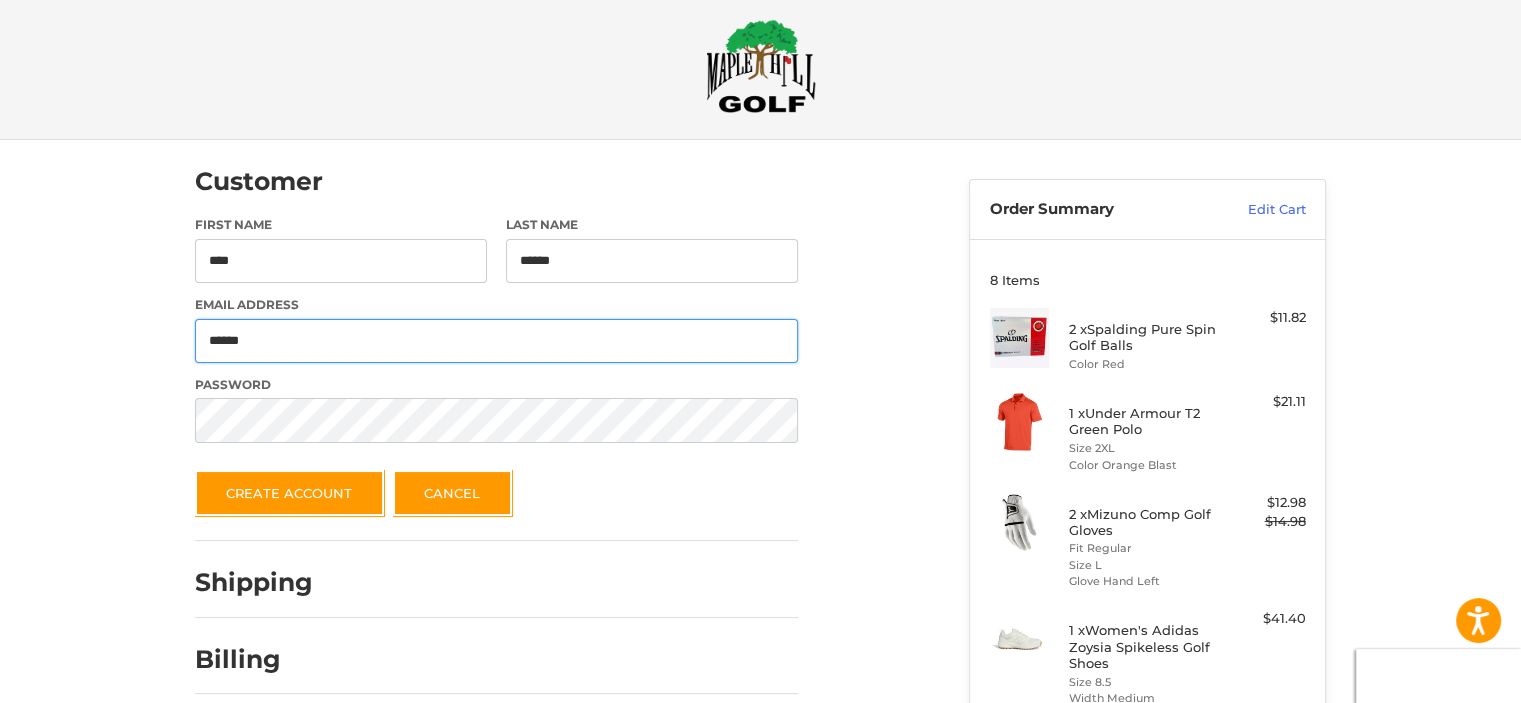 type on "**********" 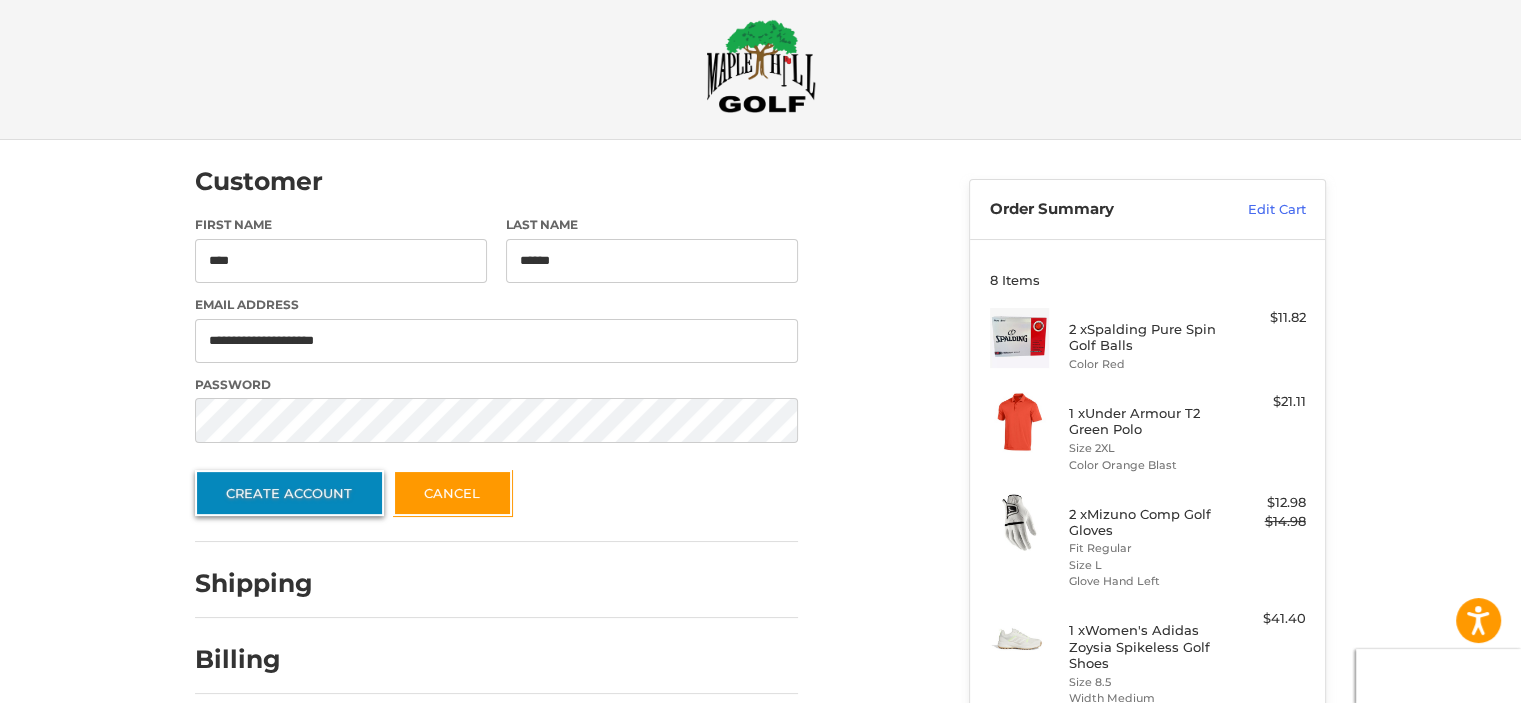 click on "Create Account" at bounding box center (289, 493) 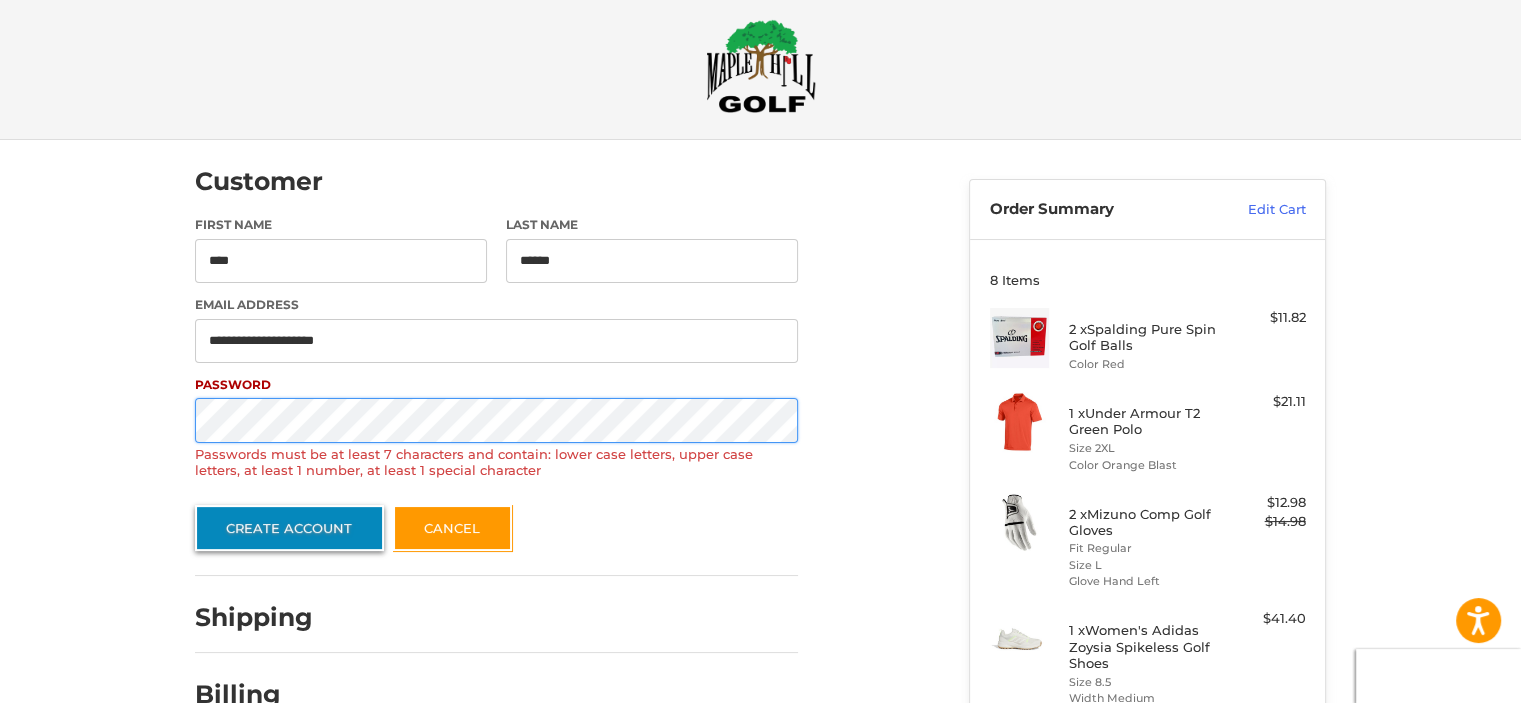 scroll, scrollTop: 96, scrollLeft: 0, axis: vertical 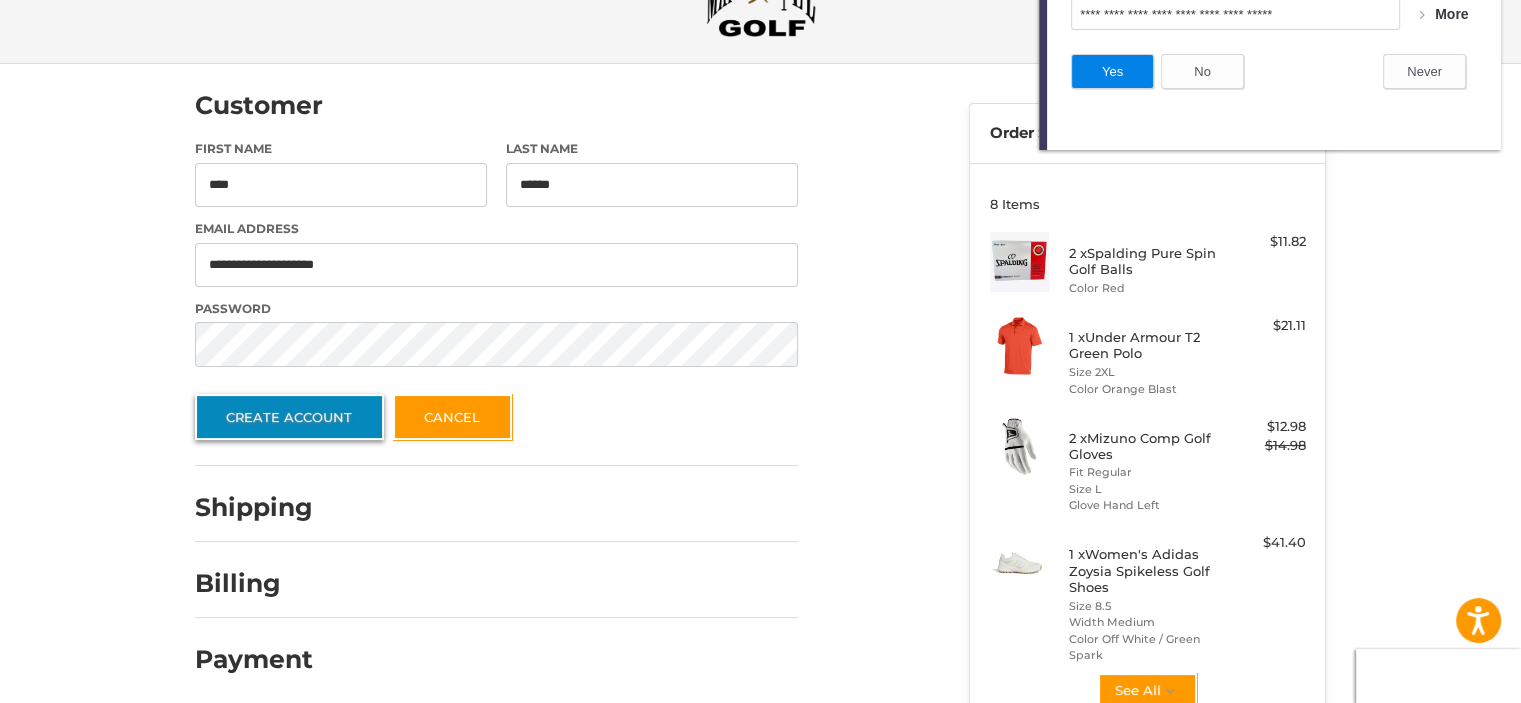 click on "Create Account" at bounding box center [289, 417] 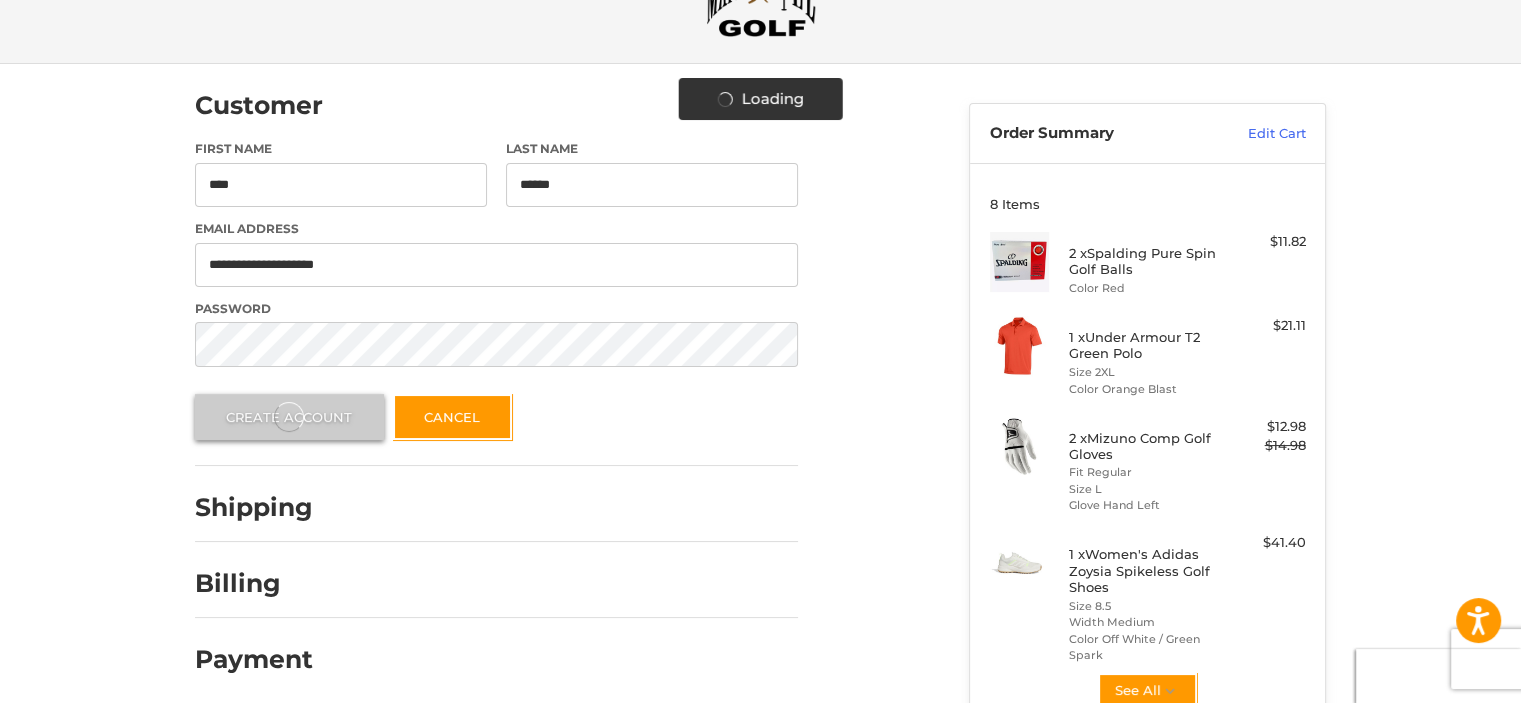 scroll, scrollTop: 0, scrollLeft: 0, axis: both 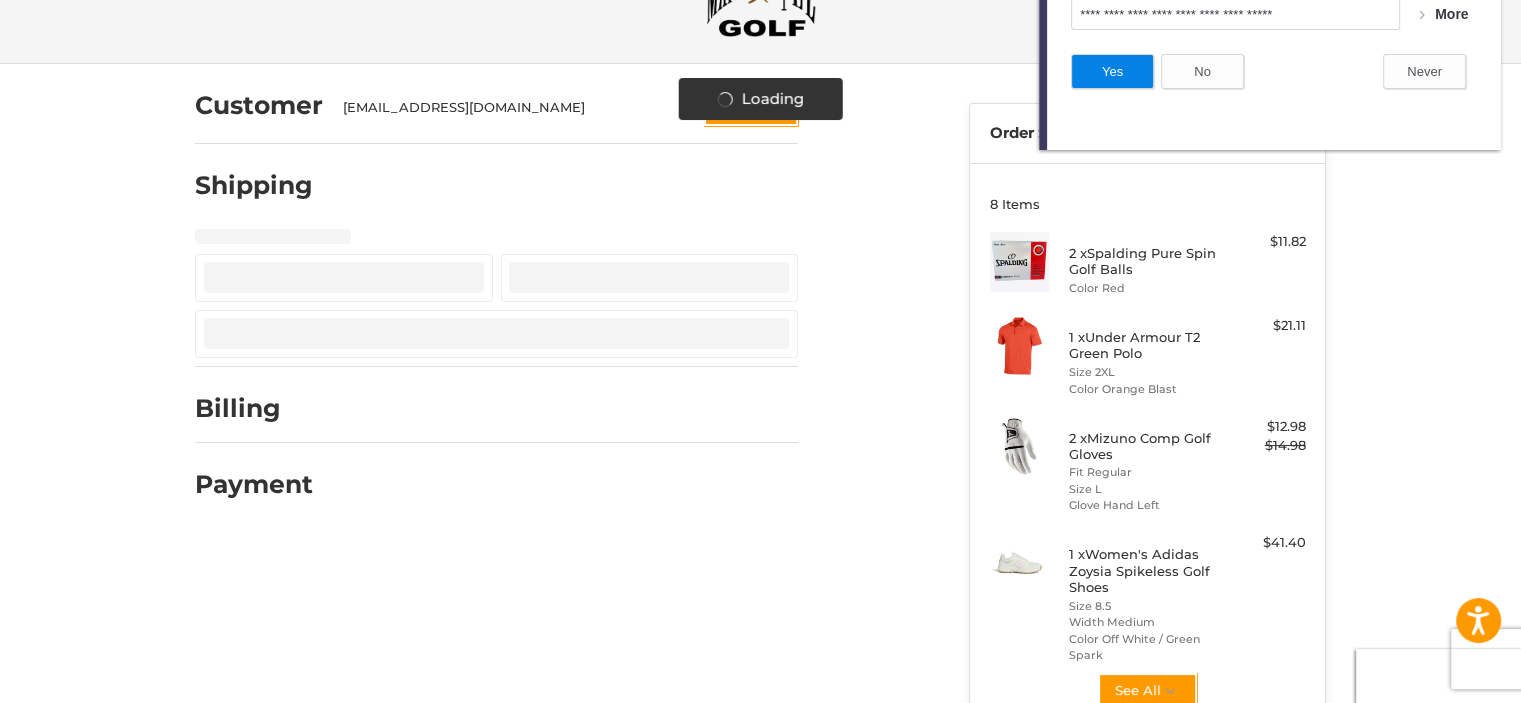 select on "**" 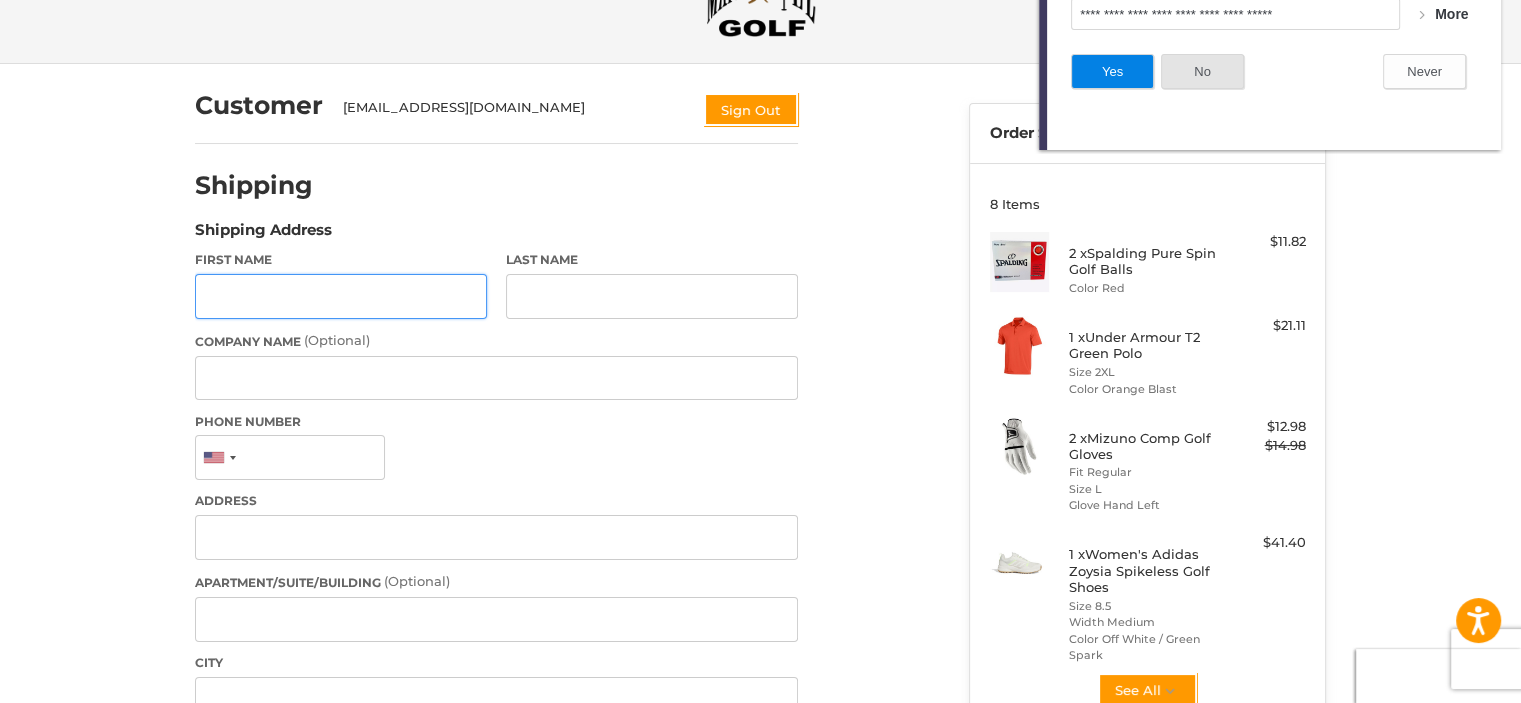 scroll, scrollTop: 99, scrollLeft: 0, axis: vertical 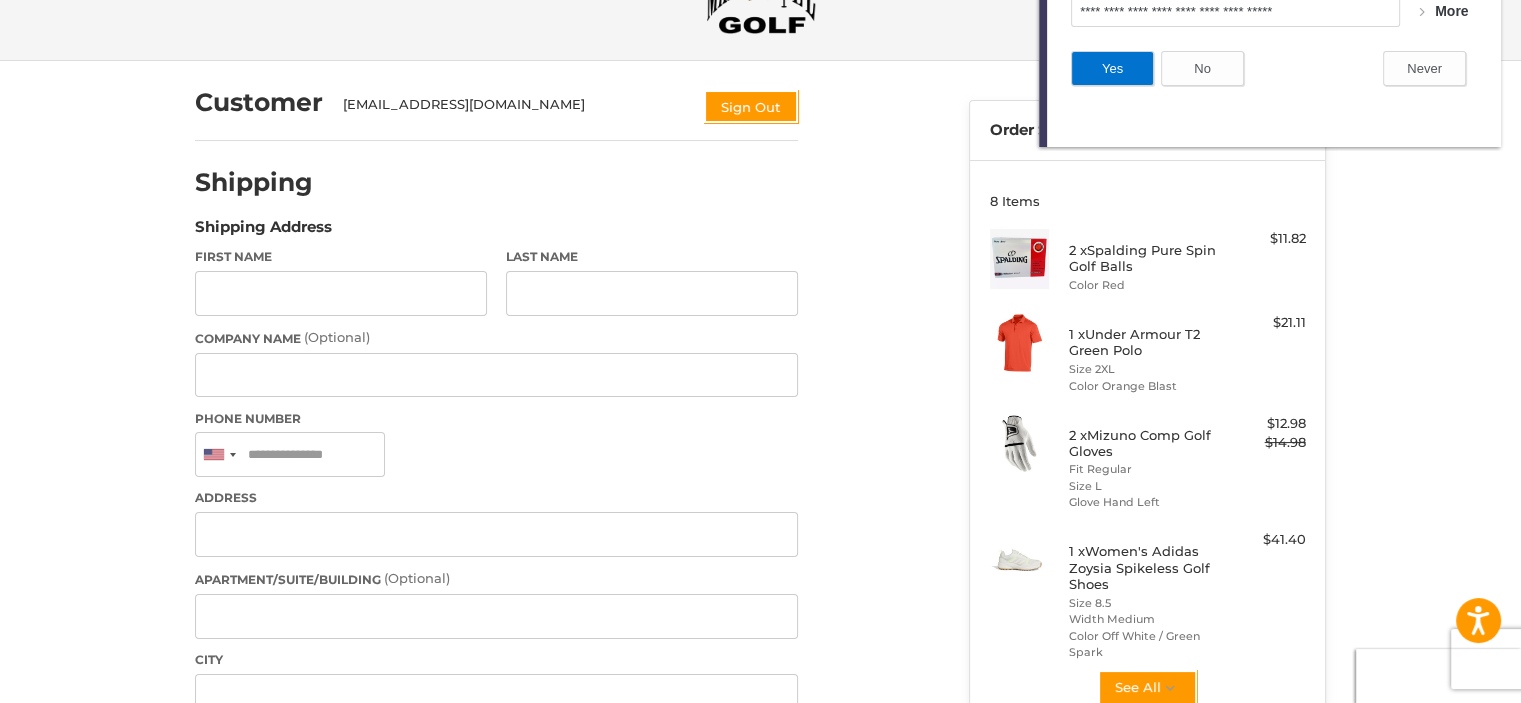 click on "Yes" at bounding box center [1112, 68] 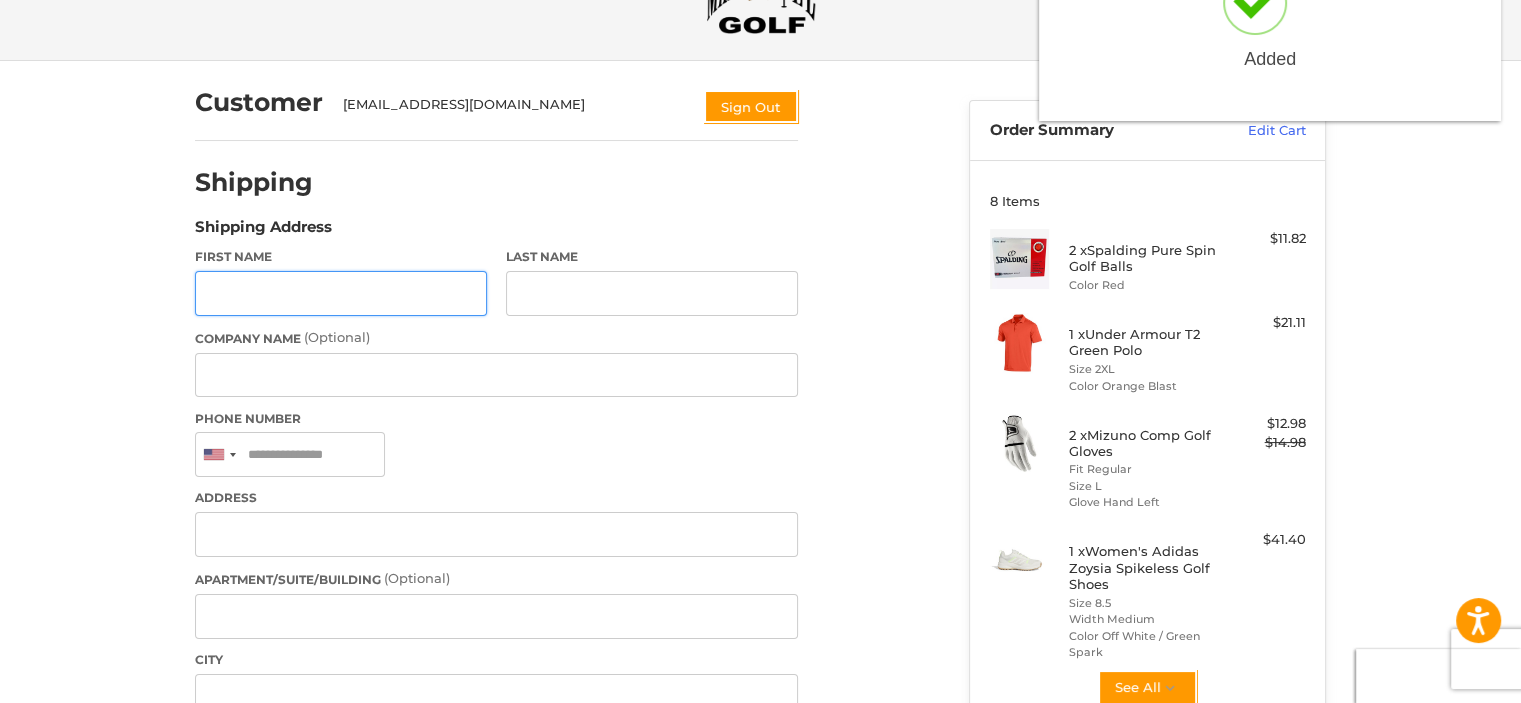 click on "First Name" at bounding box center [341, 293] 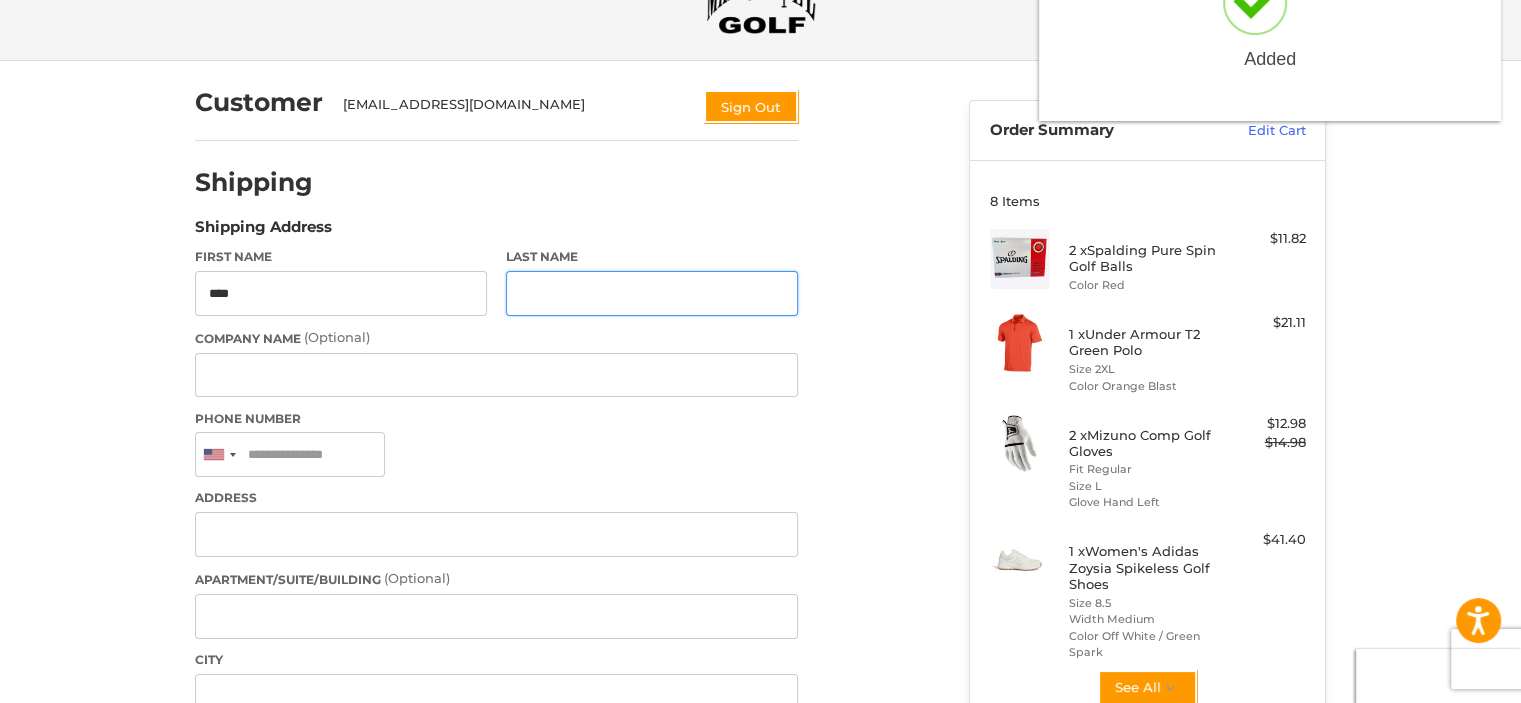 type on "******" 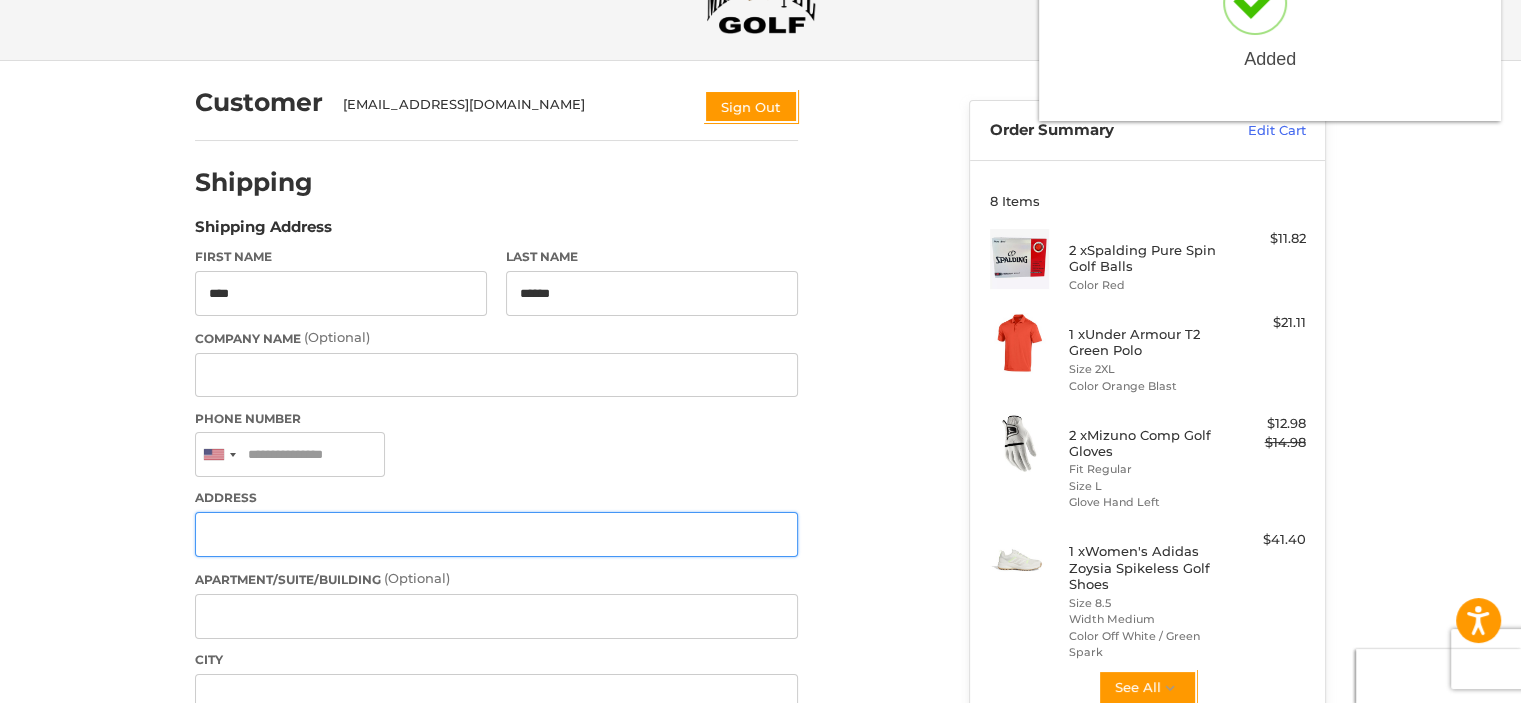 type on "**********" 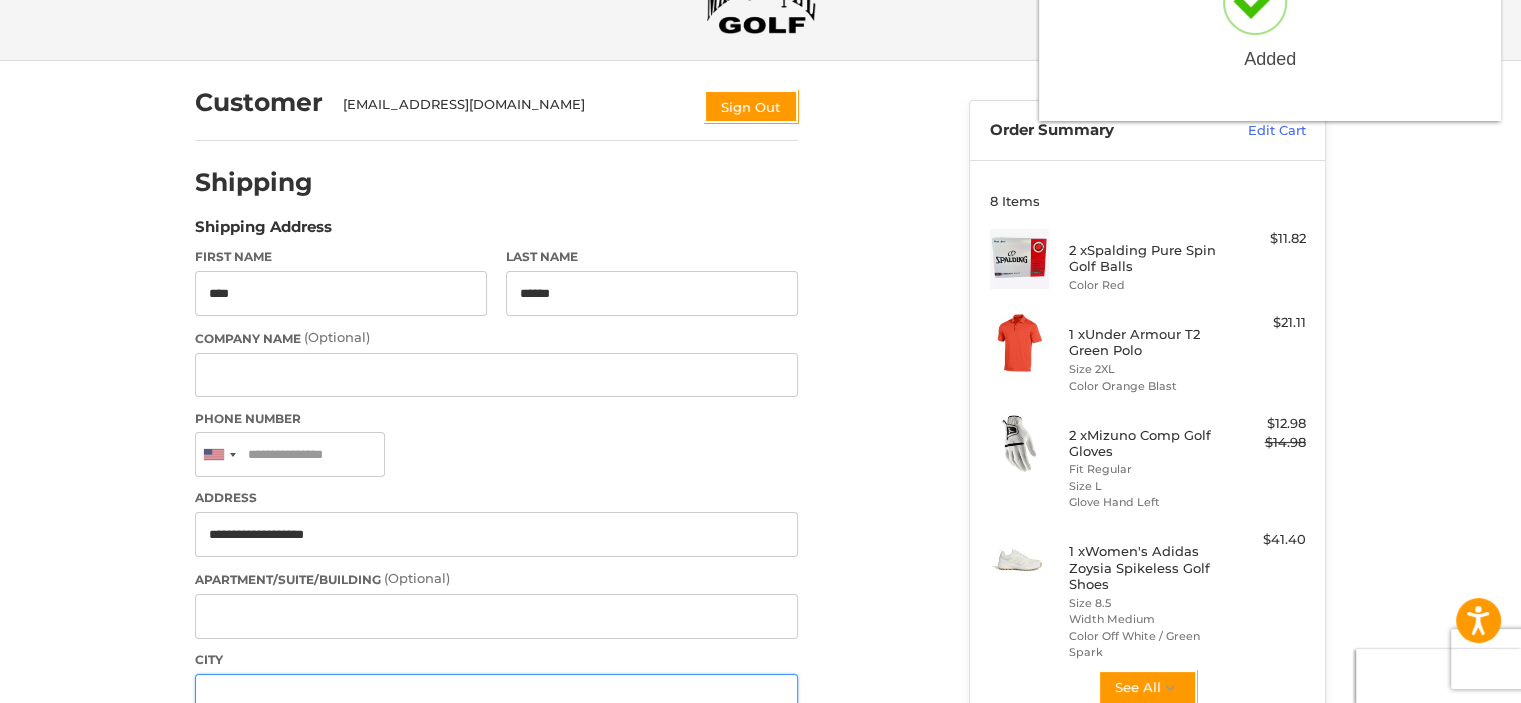 type on "********" 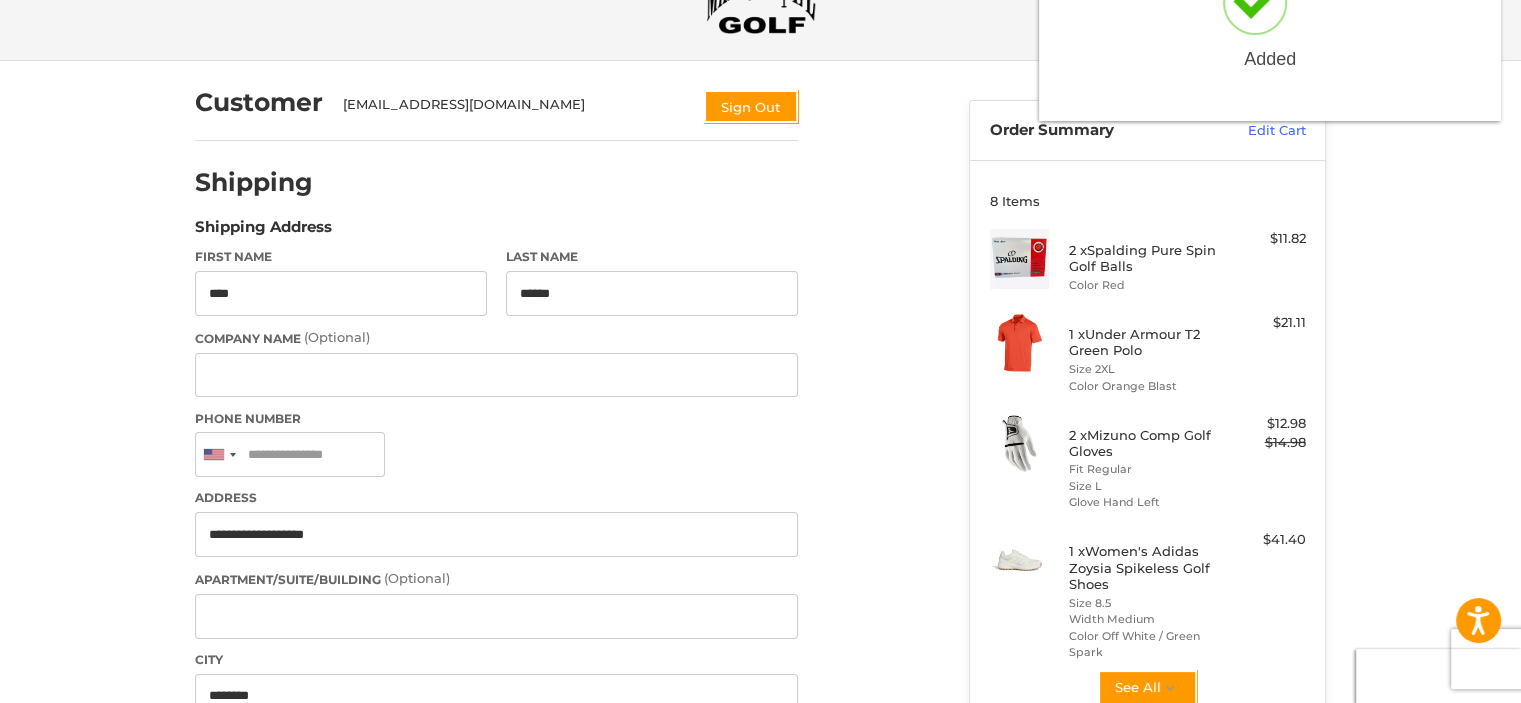 select on "**" 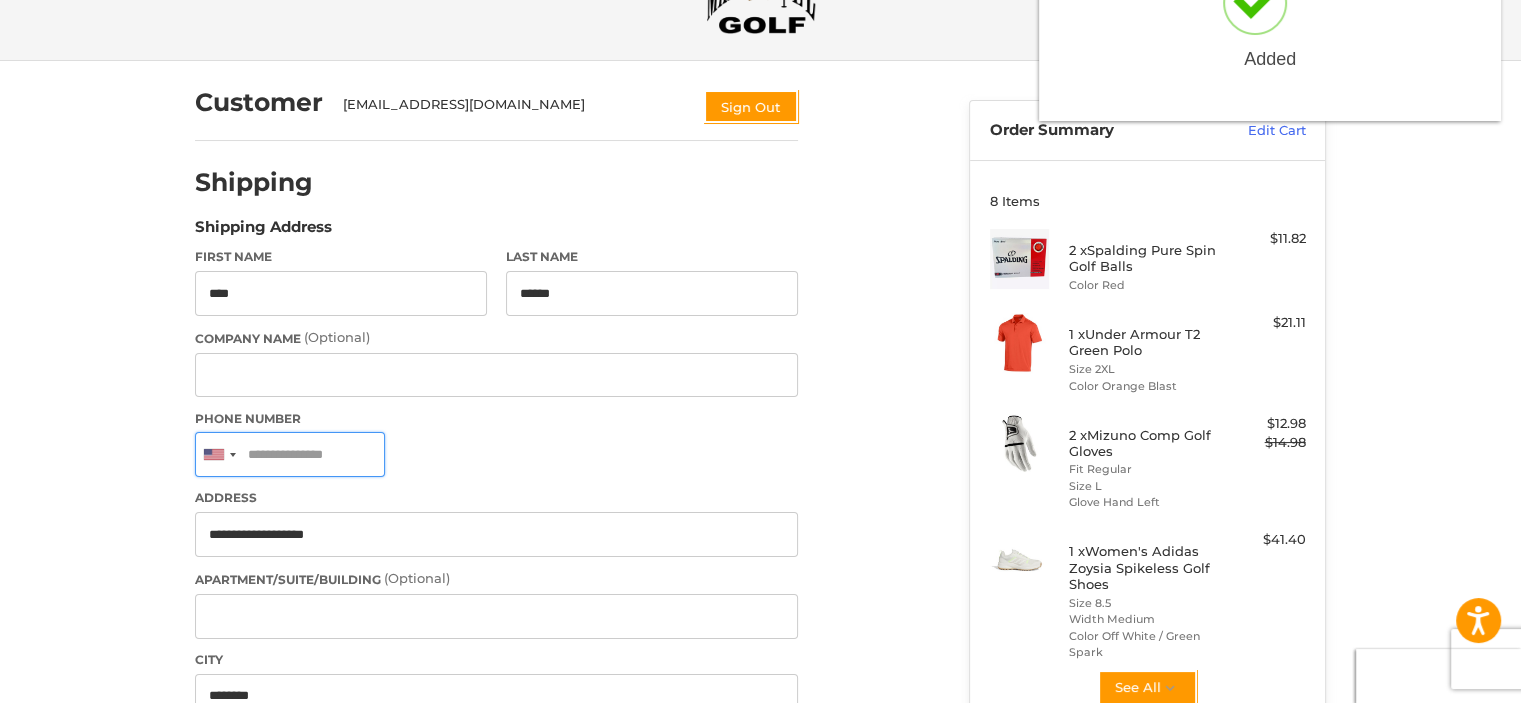 drag, startPoint x: 389, startPoint y: 464, endPoint x: 240, endPoint y: 473, distance: 149.27156 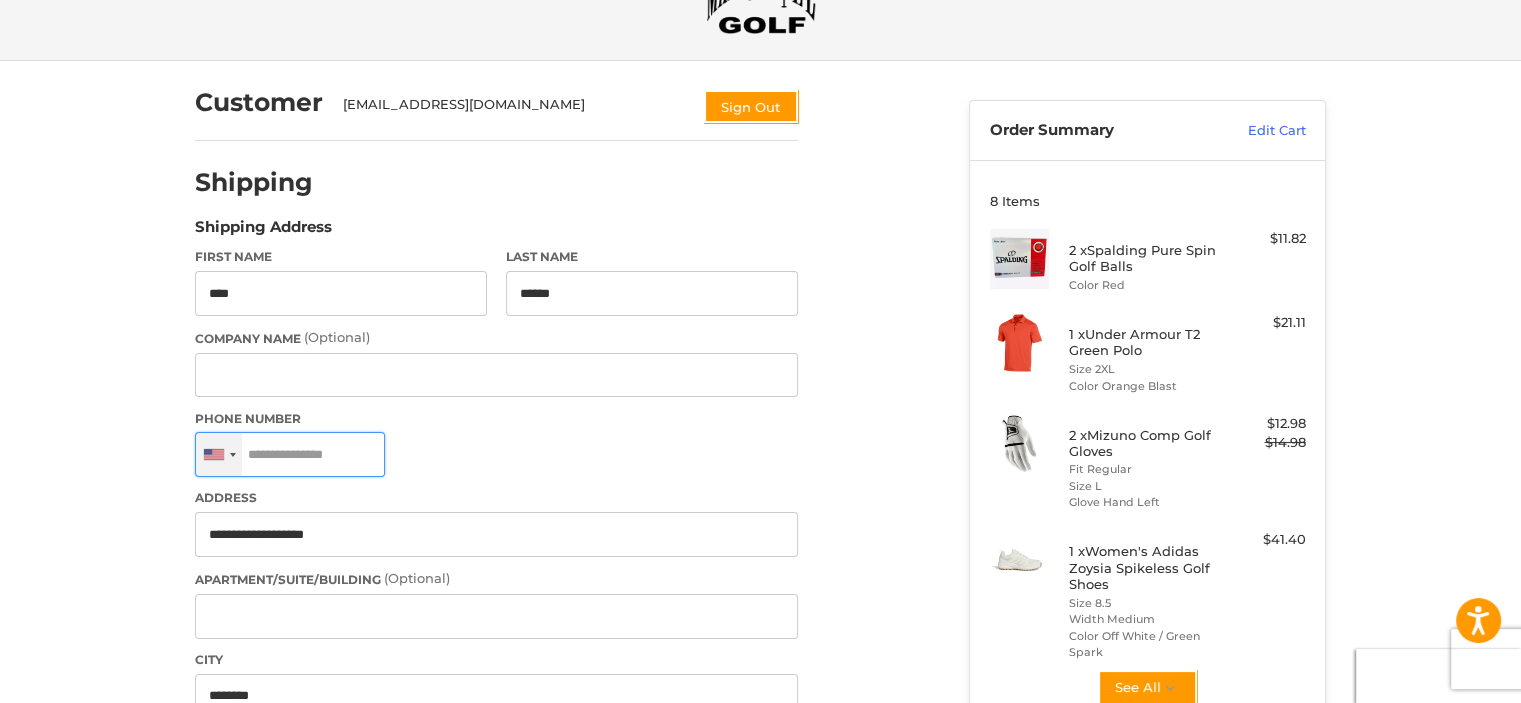 drag, startPoint x: 381, startPoint y: 451, endPoint x: 233, endPoint y: 452, distance: 148.00337 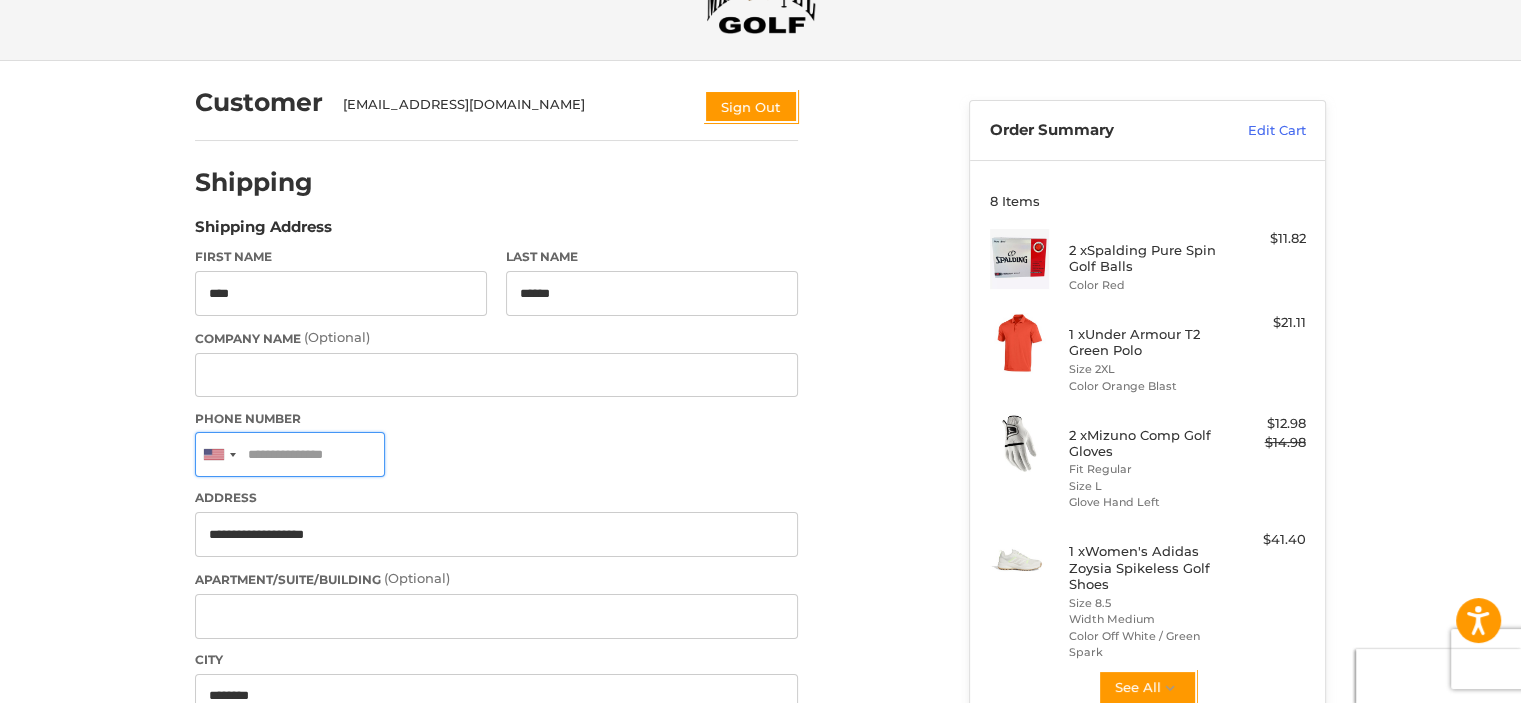 click on "Phone Number" at bounding box center [290, 454] 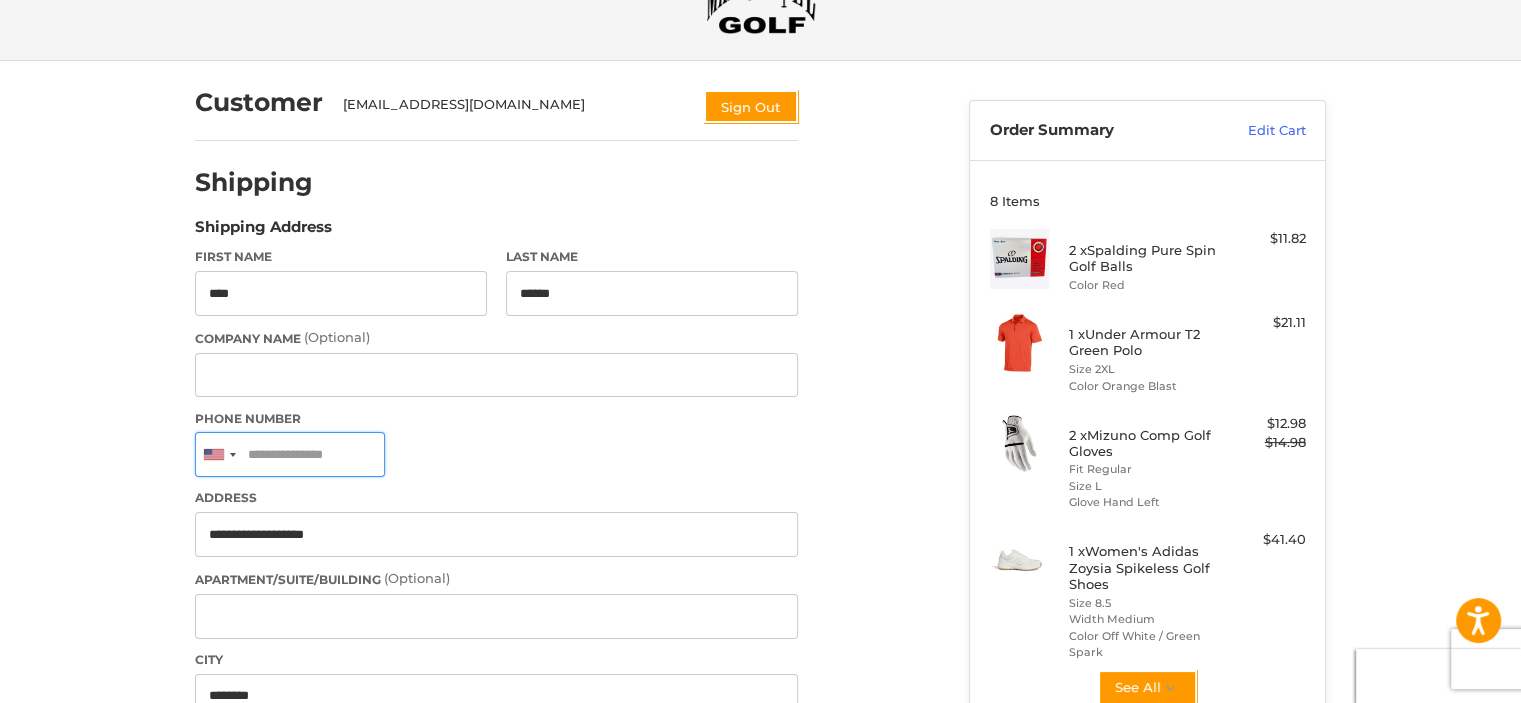 drag, startPoint x: 376, startPoint y: 444, endPoint x: 364, endPoint y: 438, distance: 13.416408 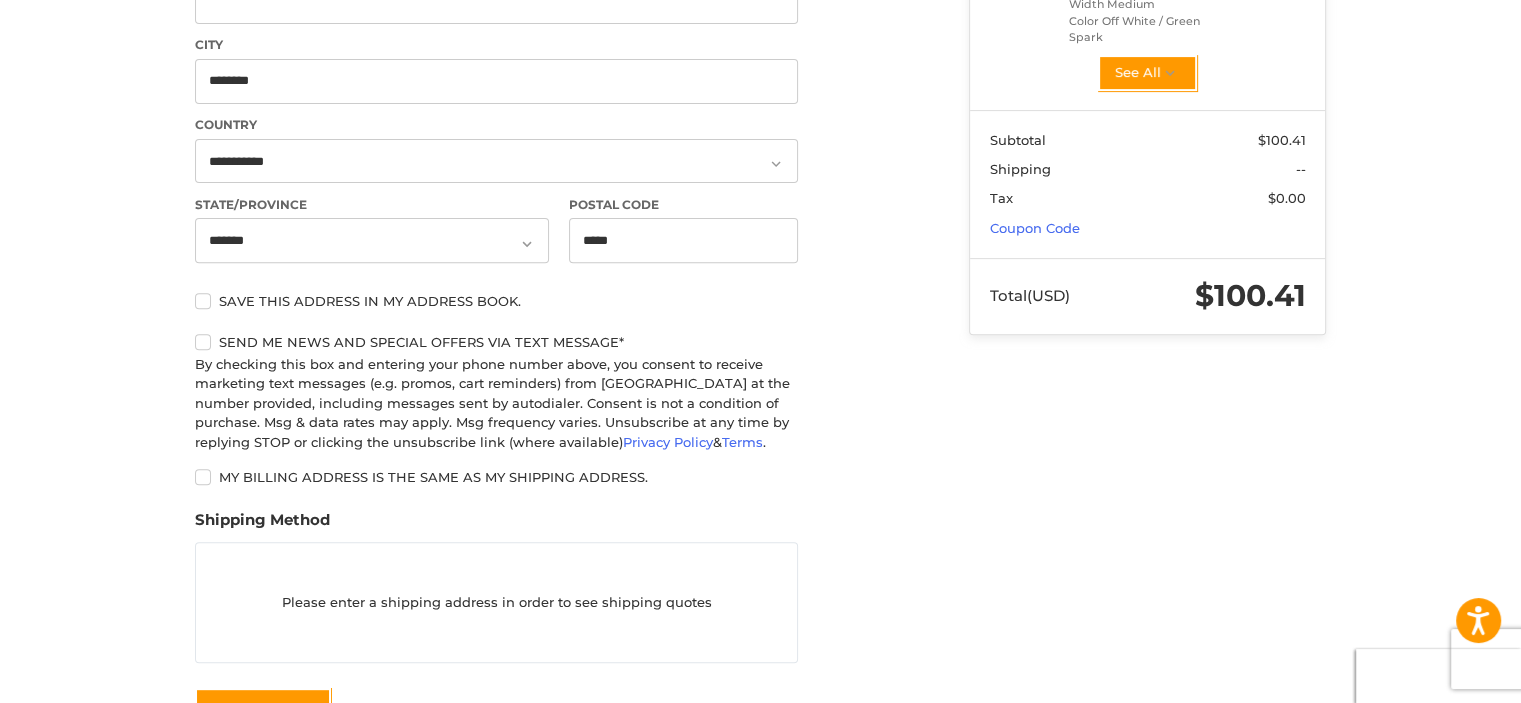 scroll, scrollTop: 99, scrollLeft: 0, axis: vertical 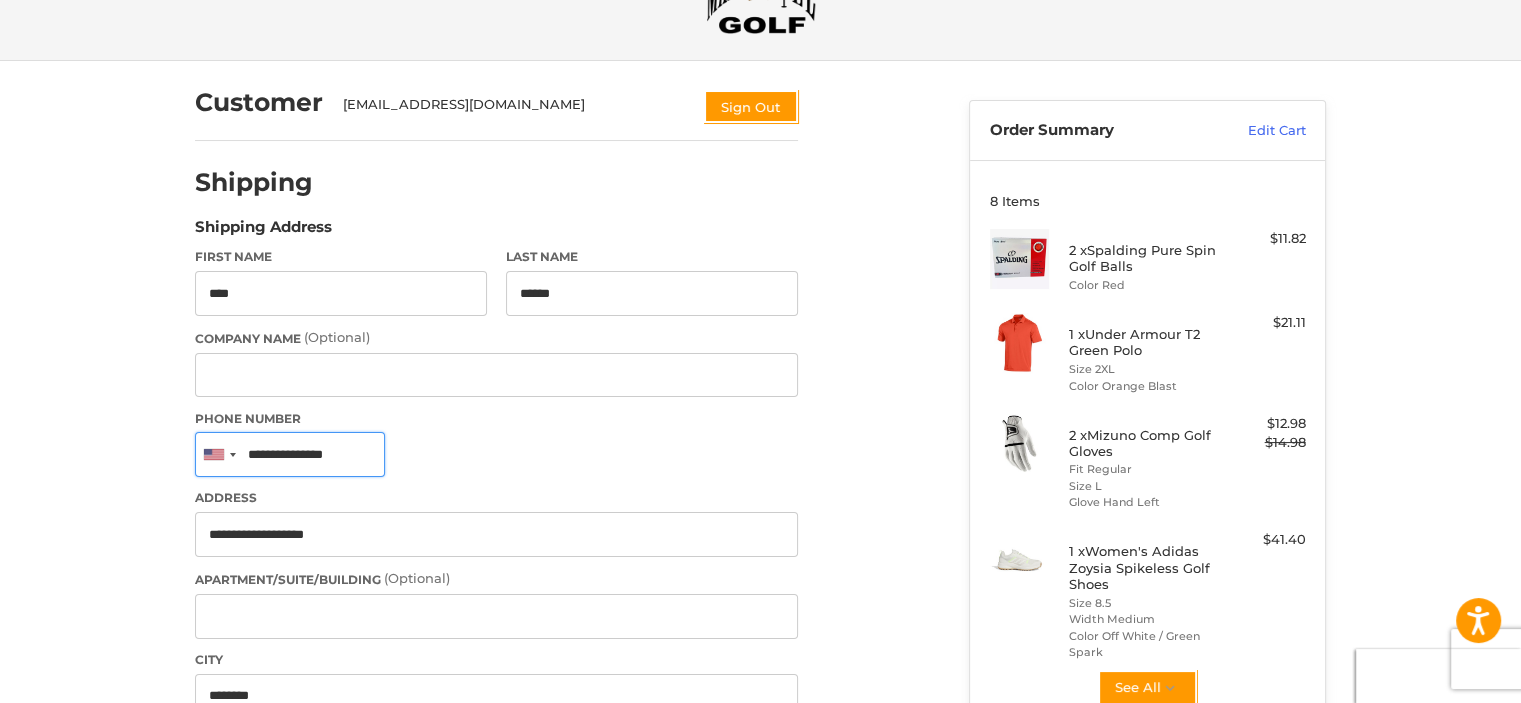 type on "**********" 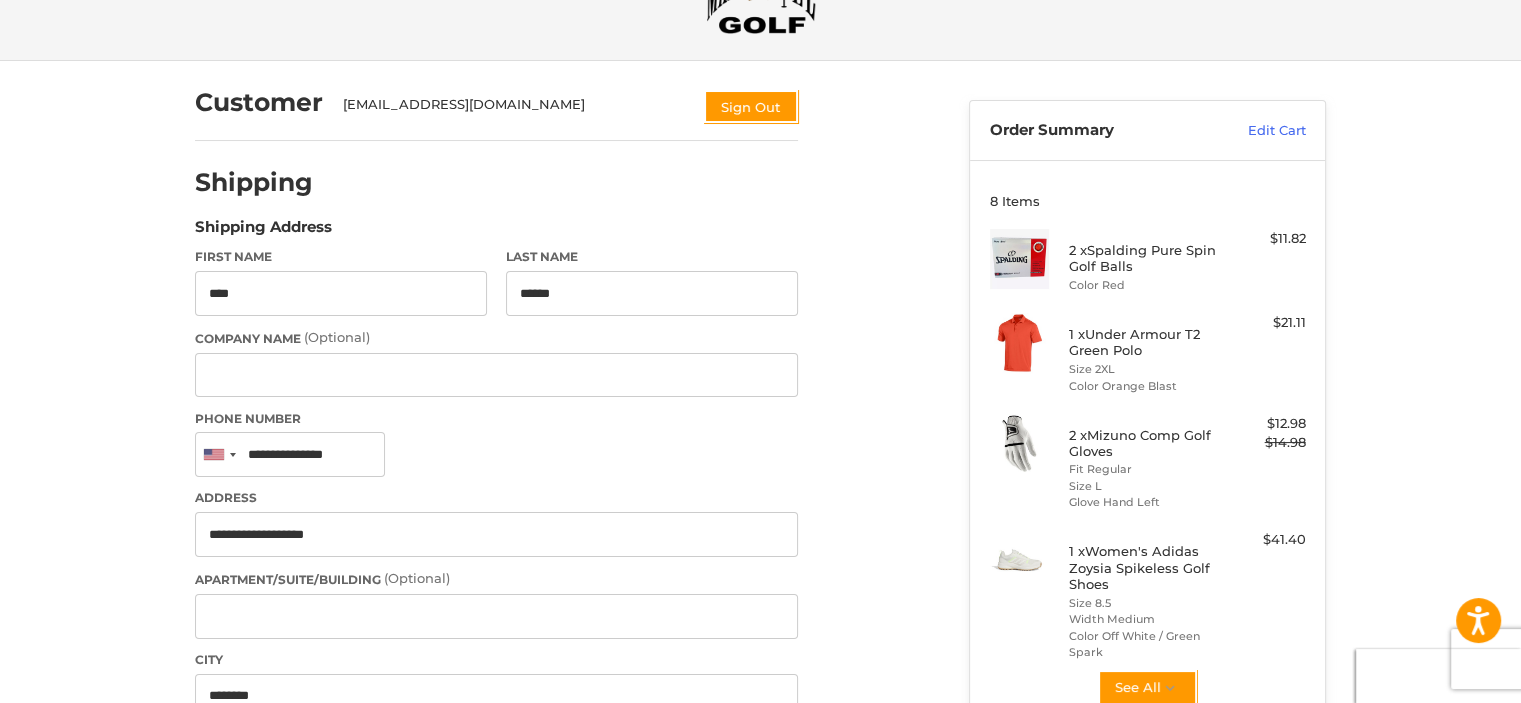 click on "Phone Number" at bounding box center (496, 419) 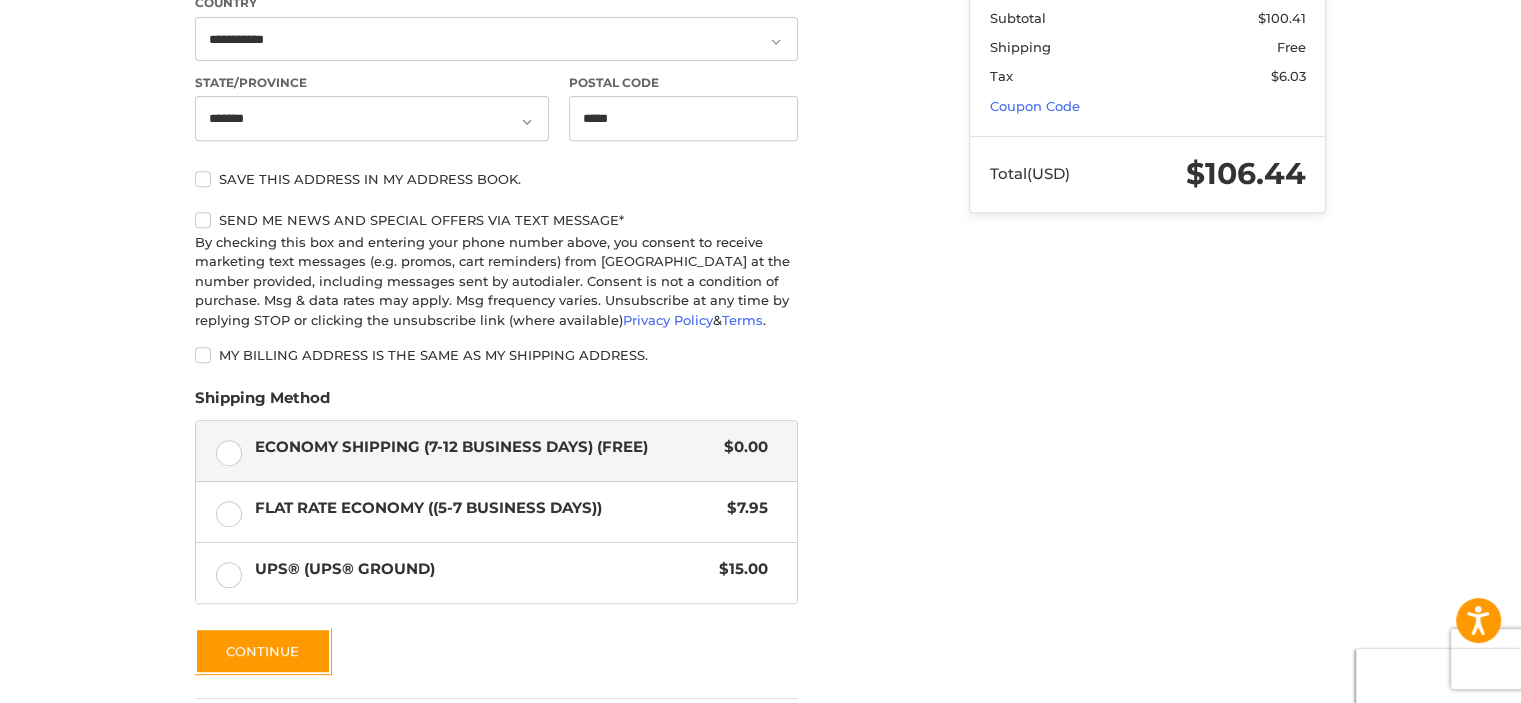 scroll, scrollTop: 858, scrollLeft: 0, axis: vertical 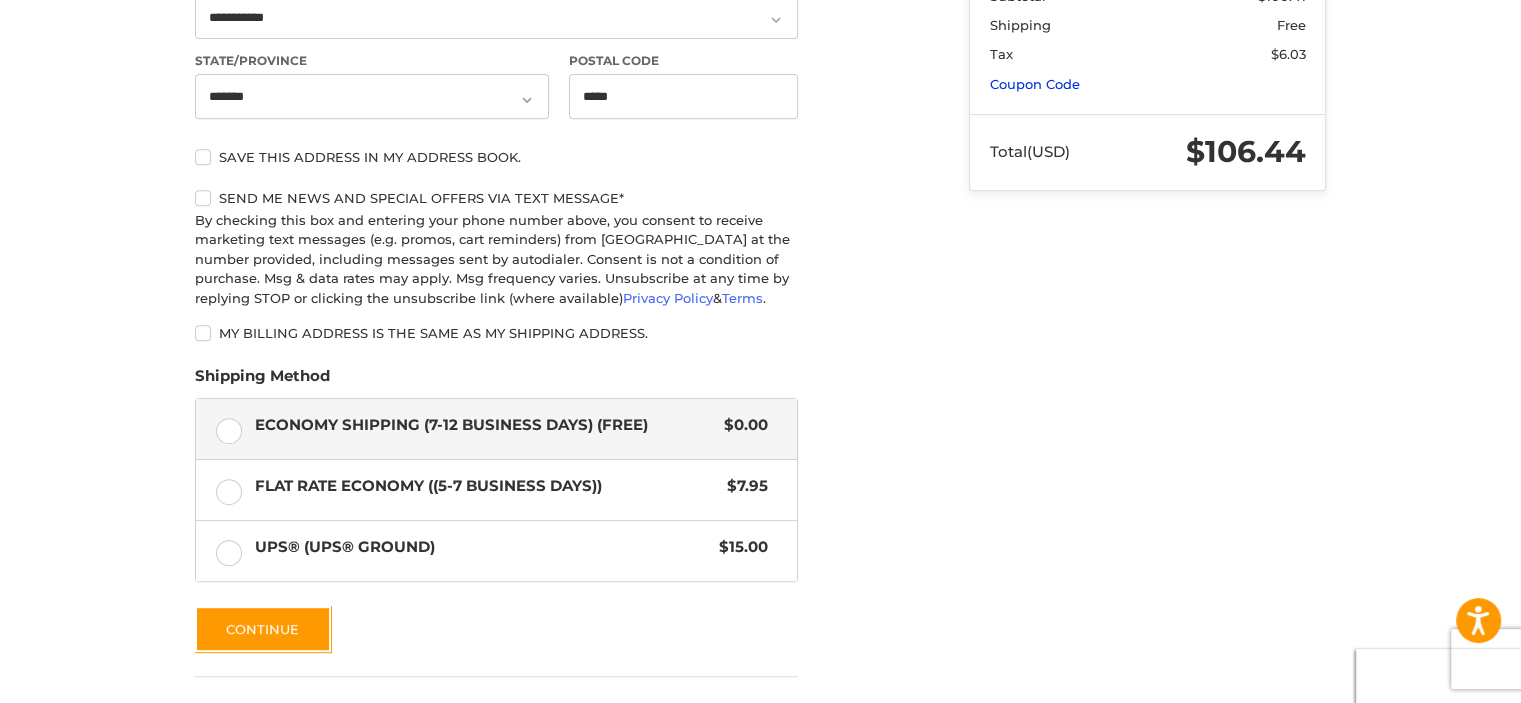 click on "Coupon Code" at bounding box center [1035, 84] 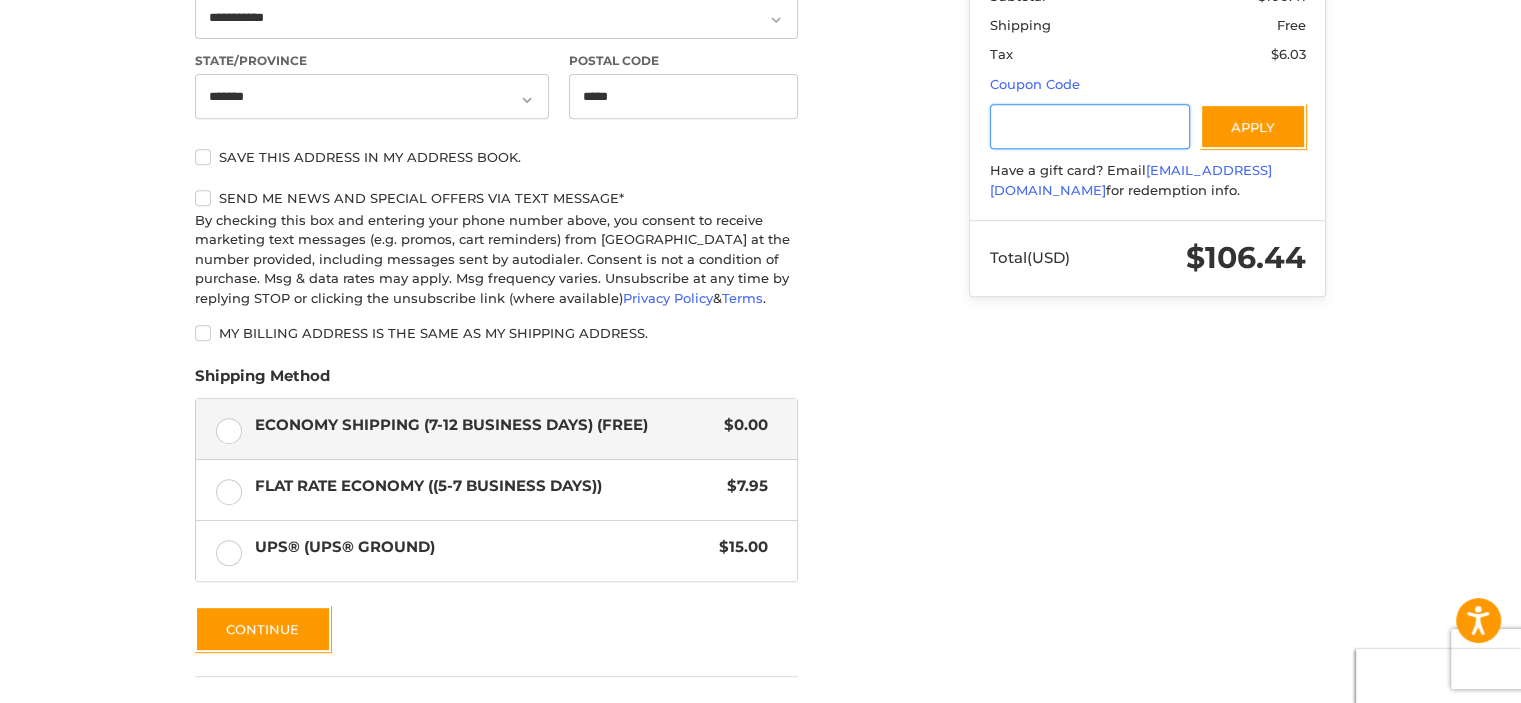 click at bounding box center (1090, 126) 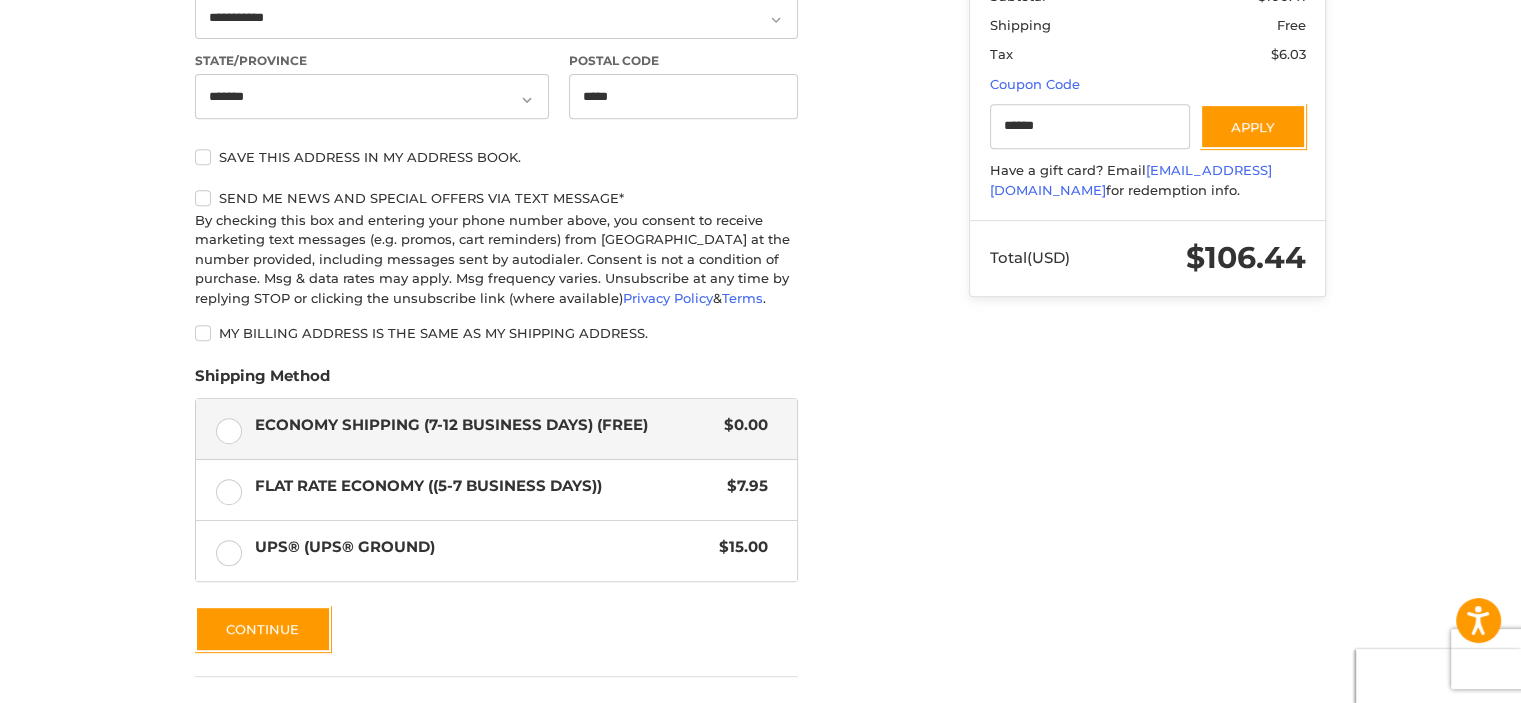 drag, startPoint x: 1247, startPoint y: 112, endPoint x: 1514, endPoint y: 103, distance: 267.15164 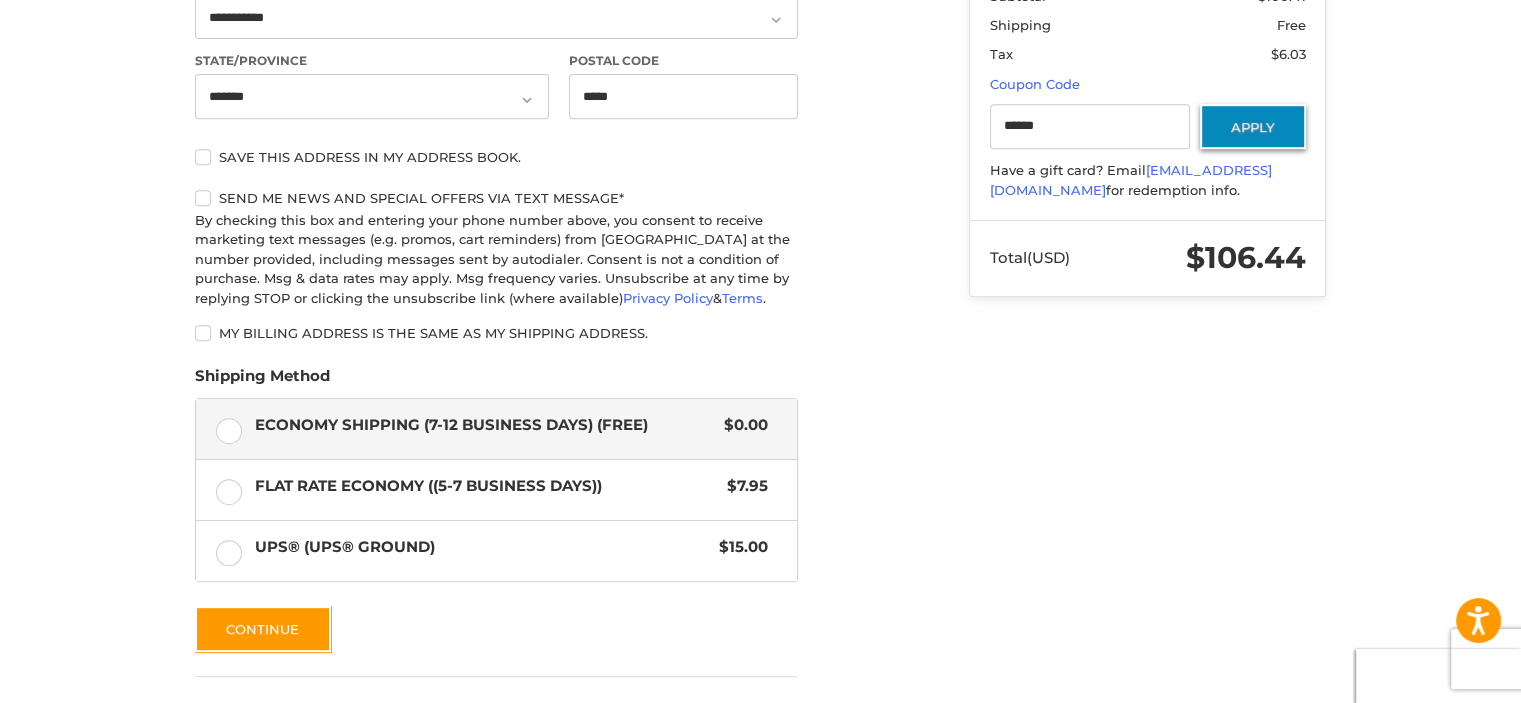 click on "Apply" at bounding box center (1253, 126) 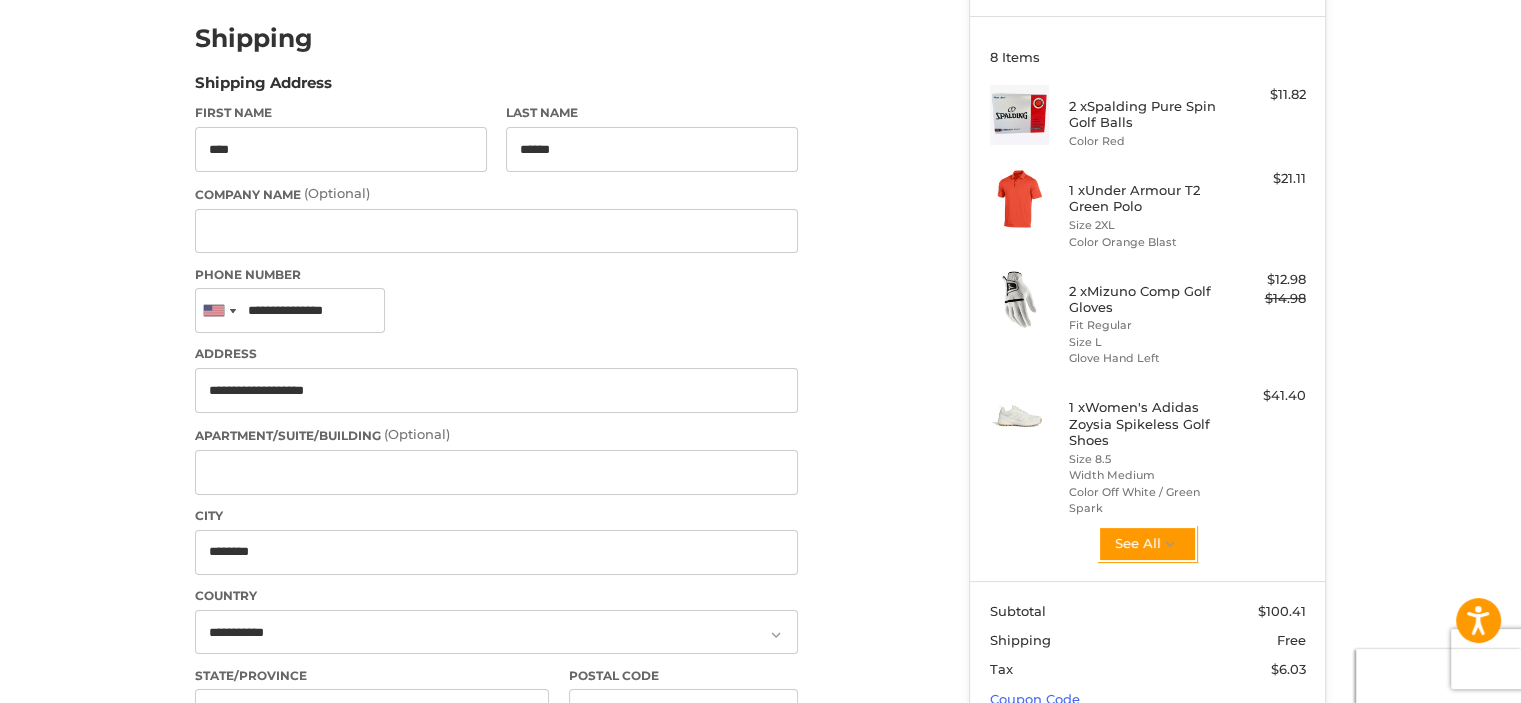 scroll, scrollTop: 0, scrollLeft: 0, axis: both 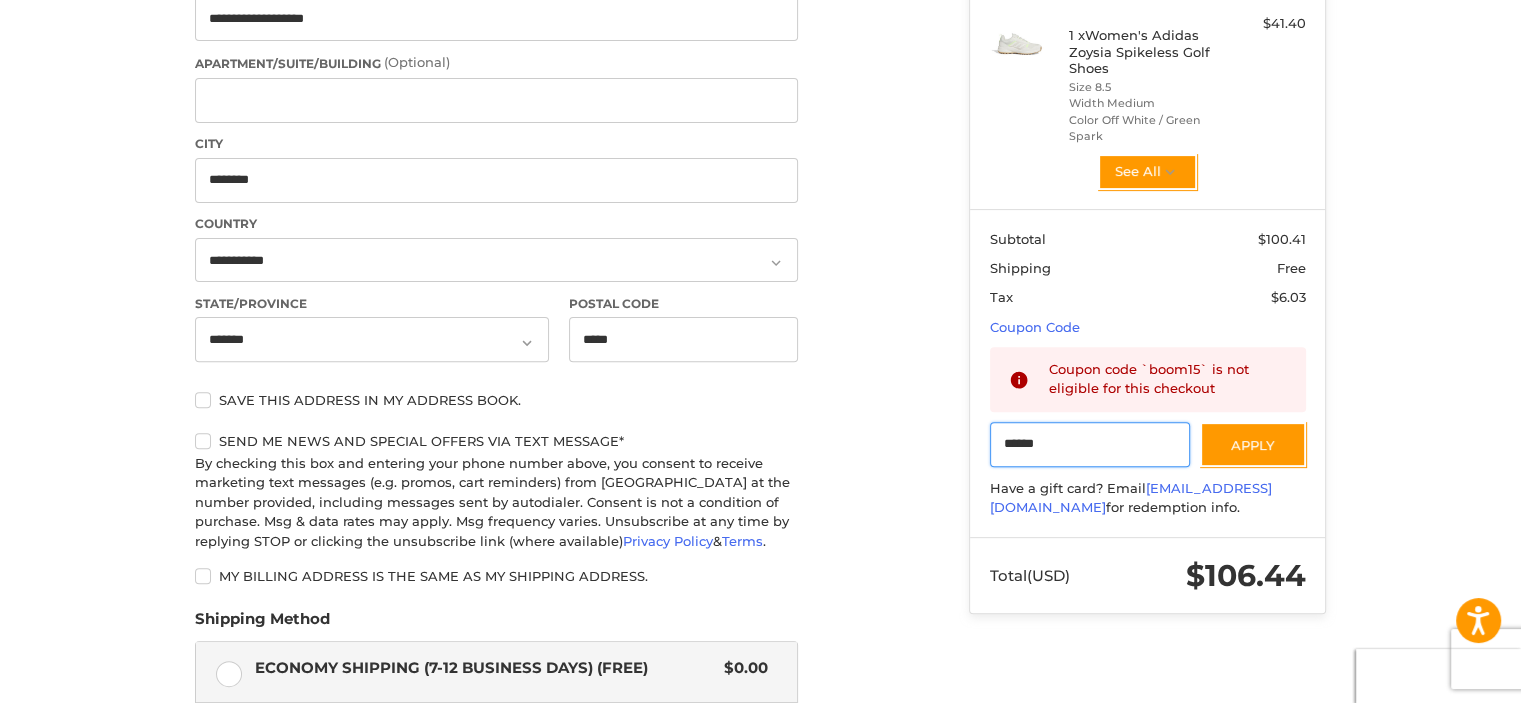 drag, startPoint x: 1036, startPoint y: 443, endPoint x: 948, endPoint y: 462, distance: 90.02777 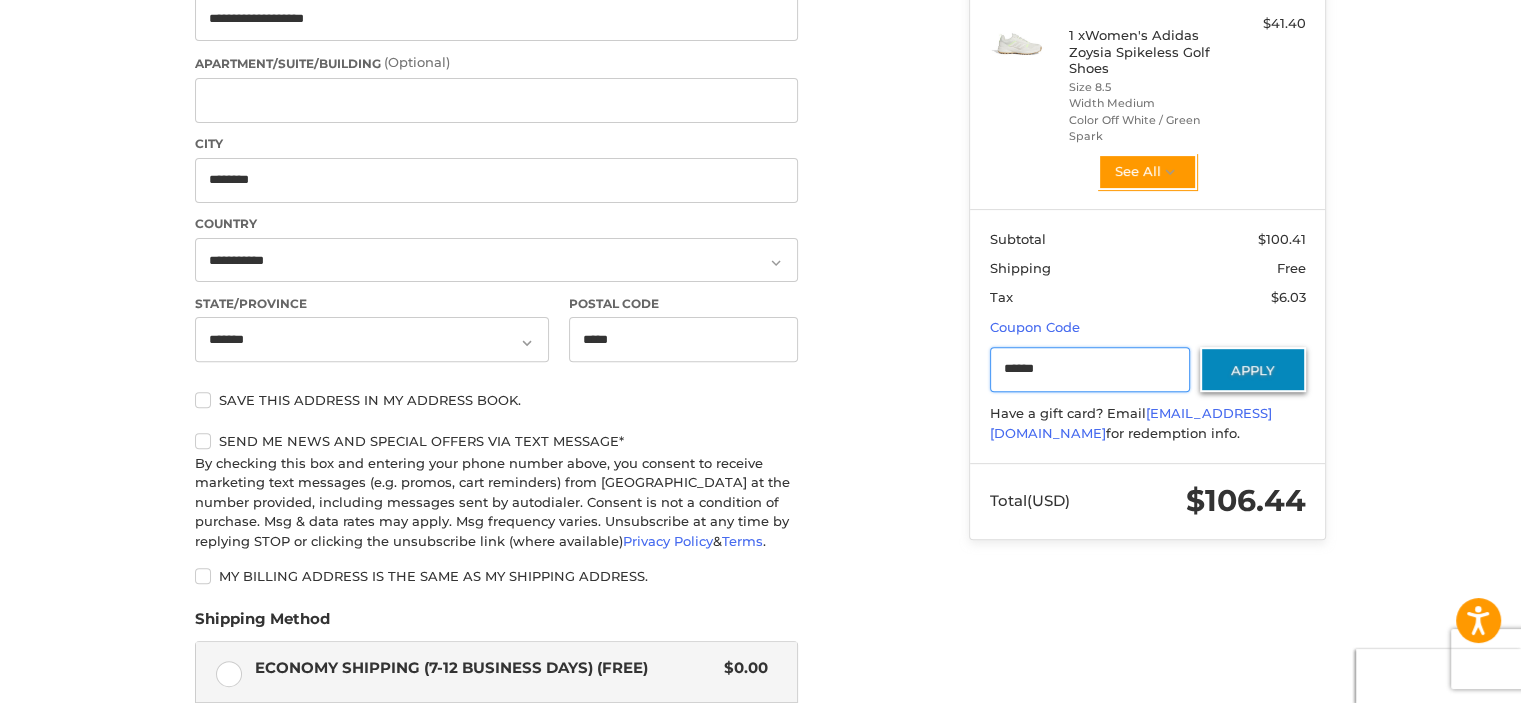 type on "******" 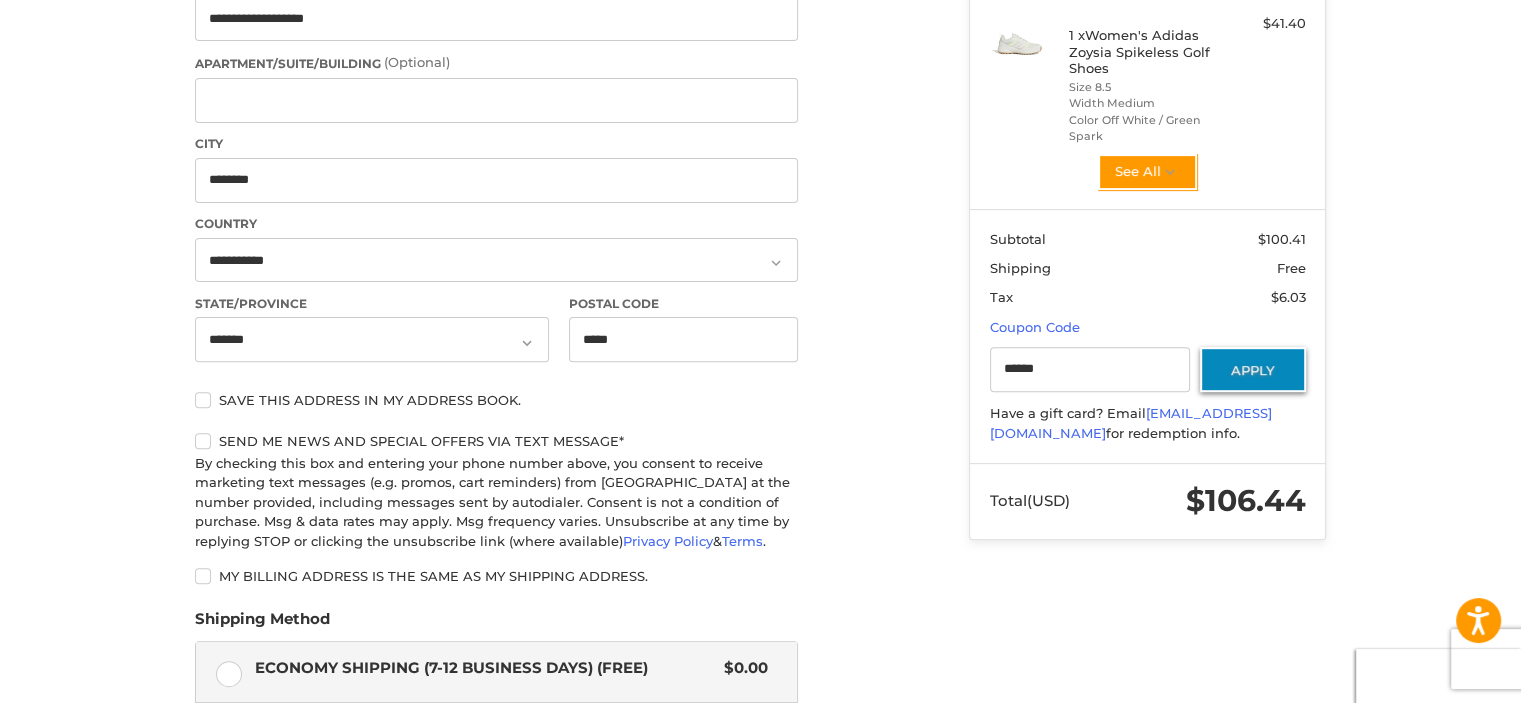 click on "Apply" at bounding box center [1253, 369] 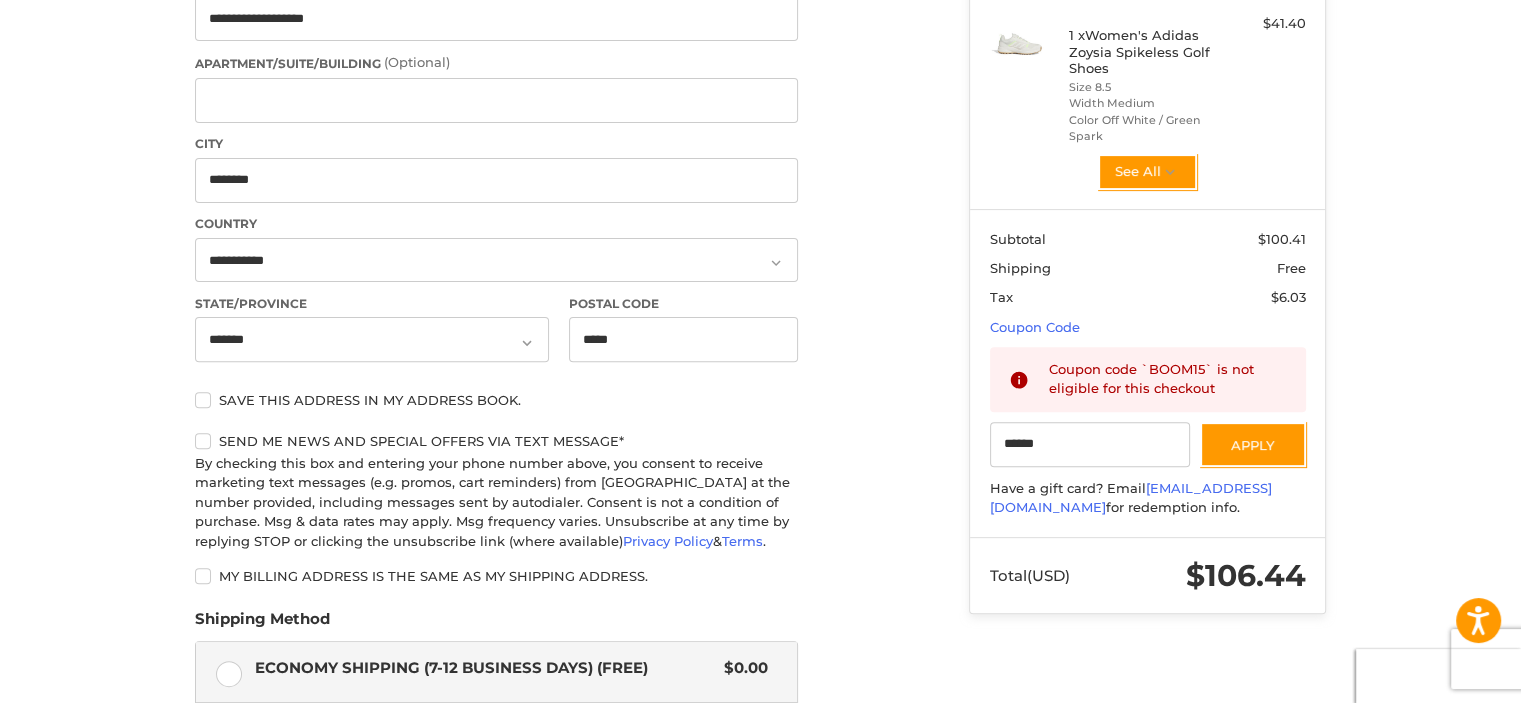 scroll, scrollTop: 0, scrollLeft: 0, axis: both 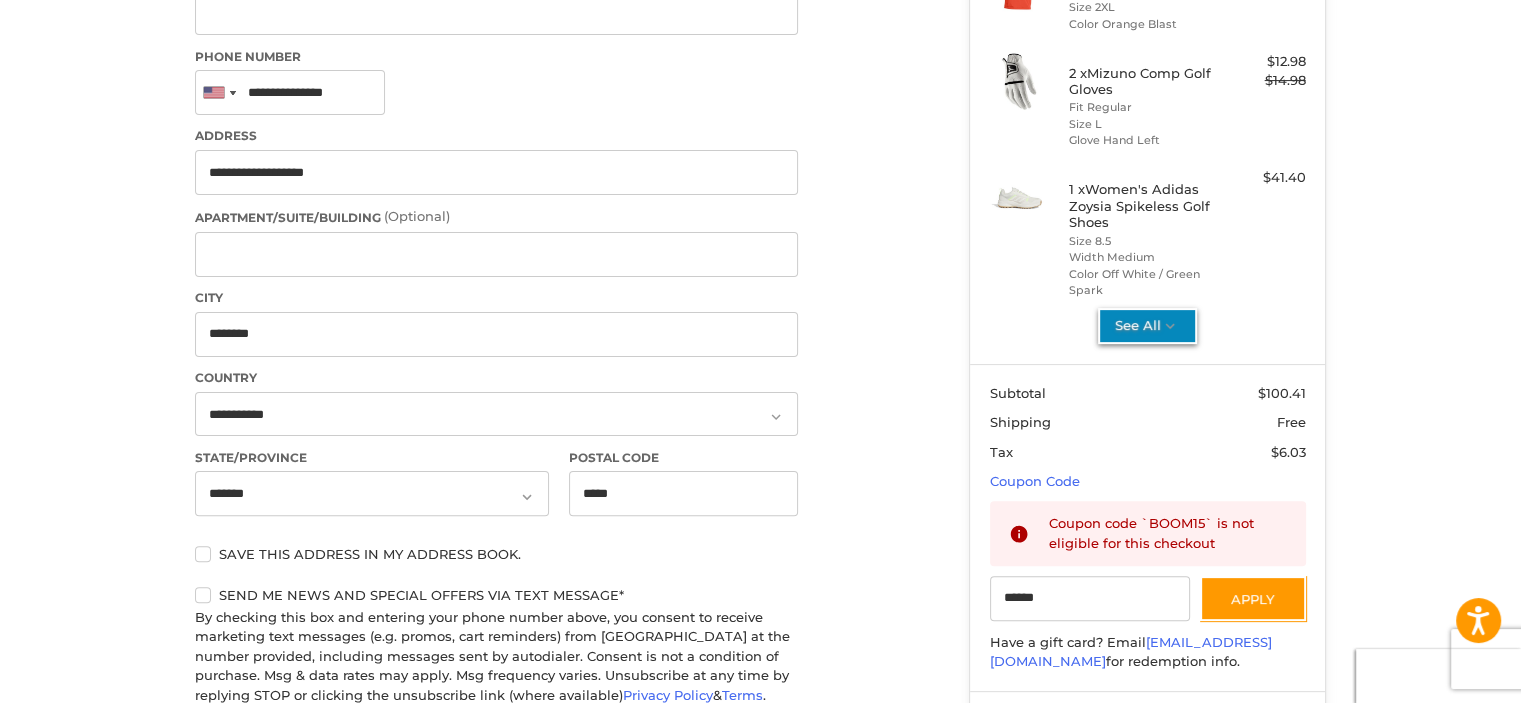 click 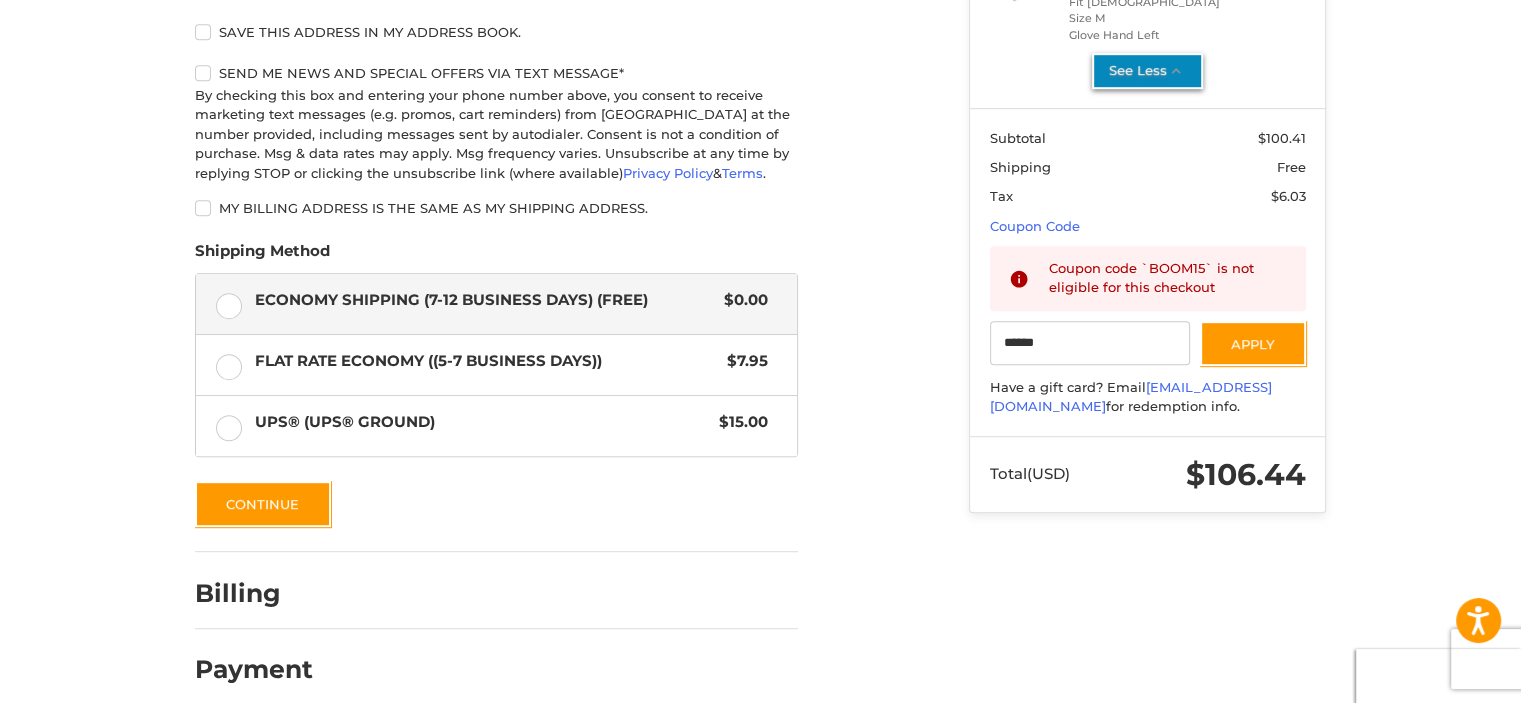 scroll, scrollTop: 1004, scrollLeft: 0, axis: vertical 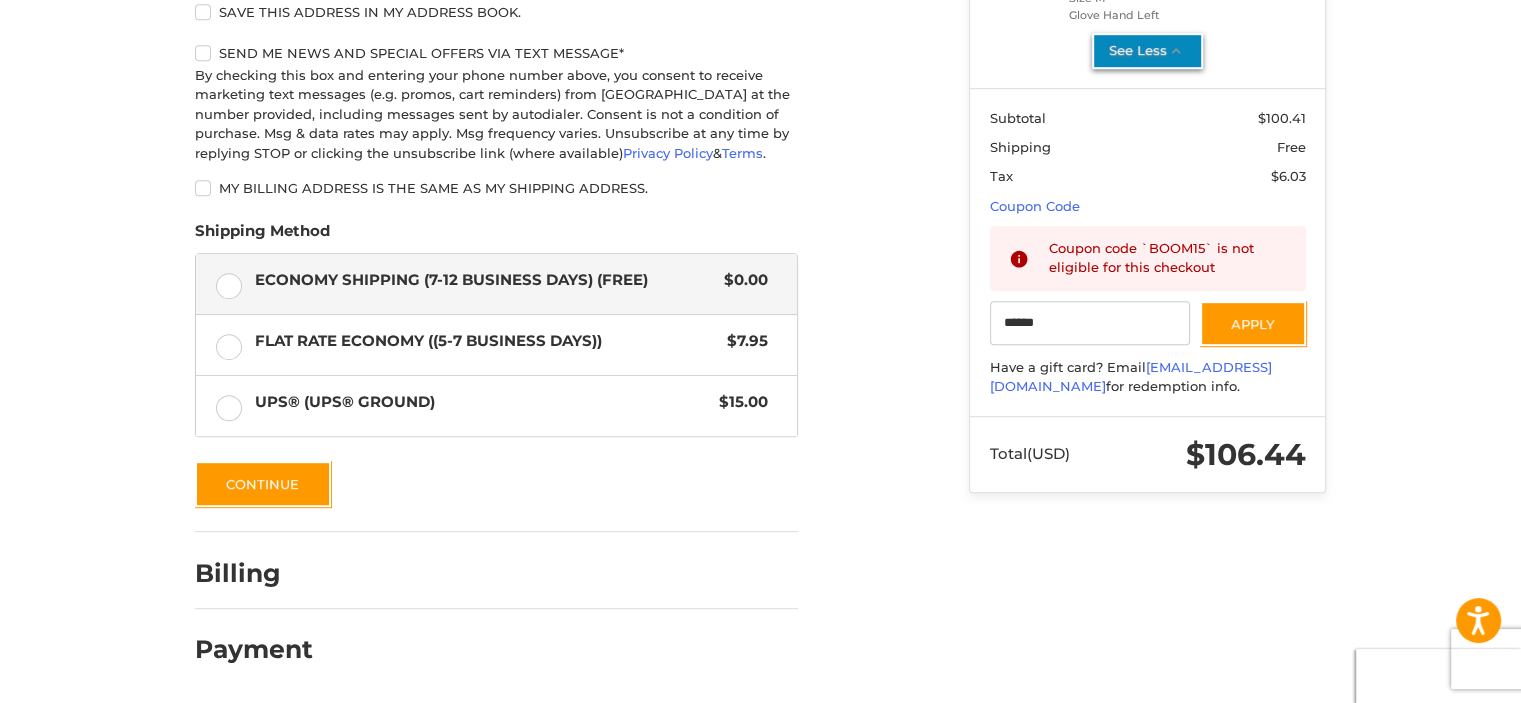 click on "Billing" at bounding box center [253, 573] 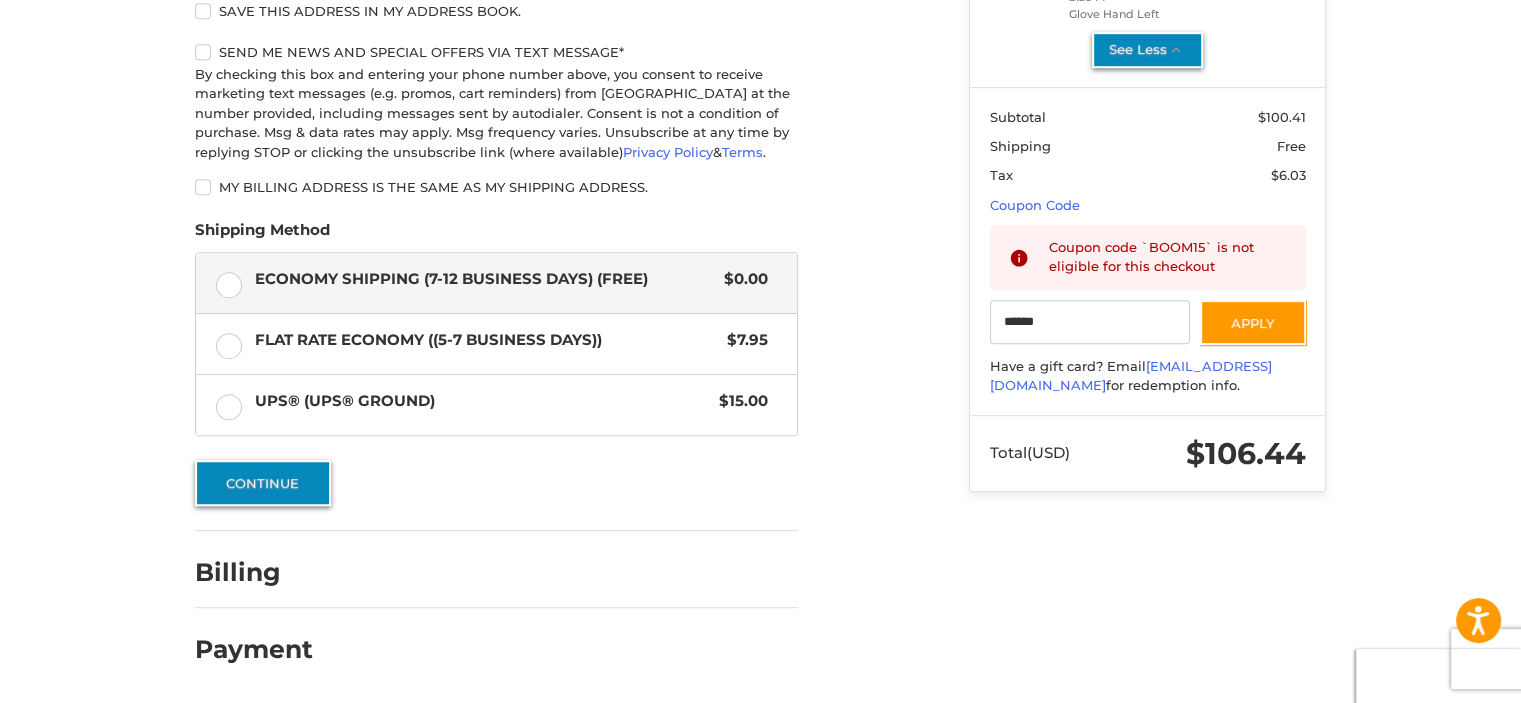 click on "Continue" at bounding box center (263, 483) 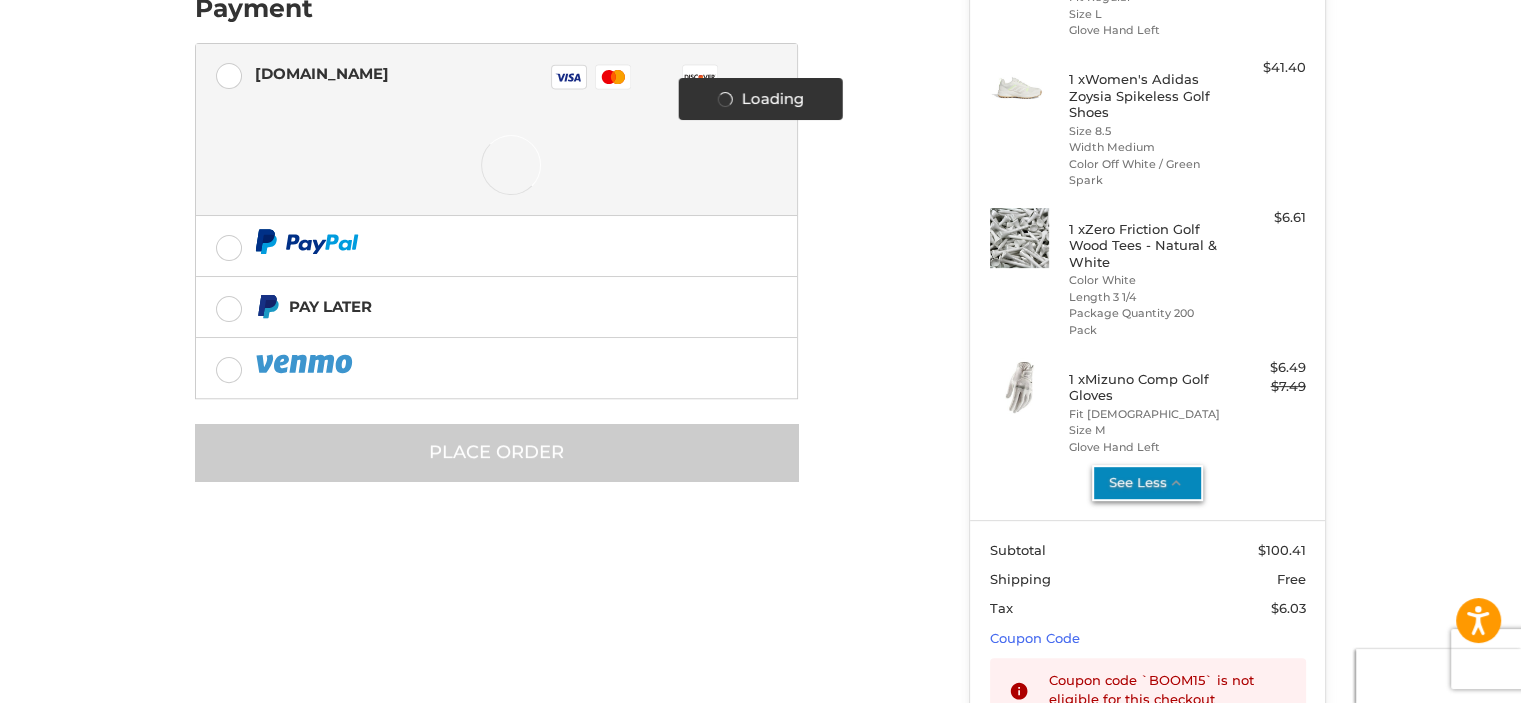 scroll, scrollTop: 397, scrollLeft: 0, axis: vertical 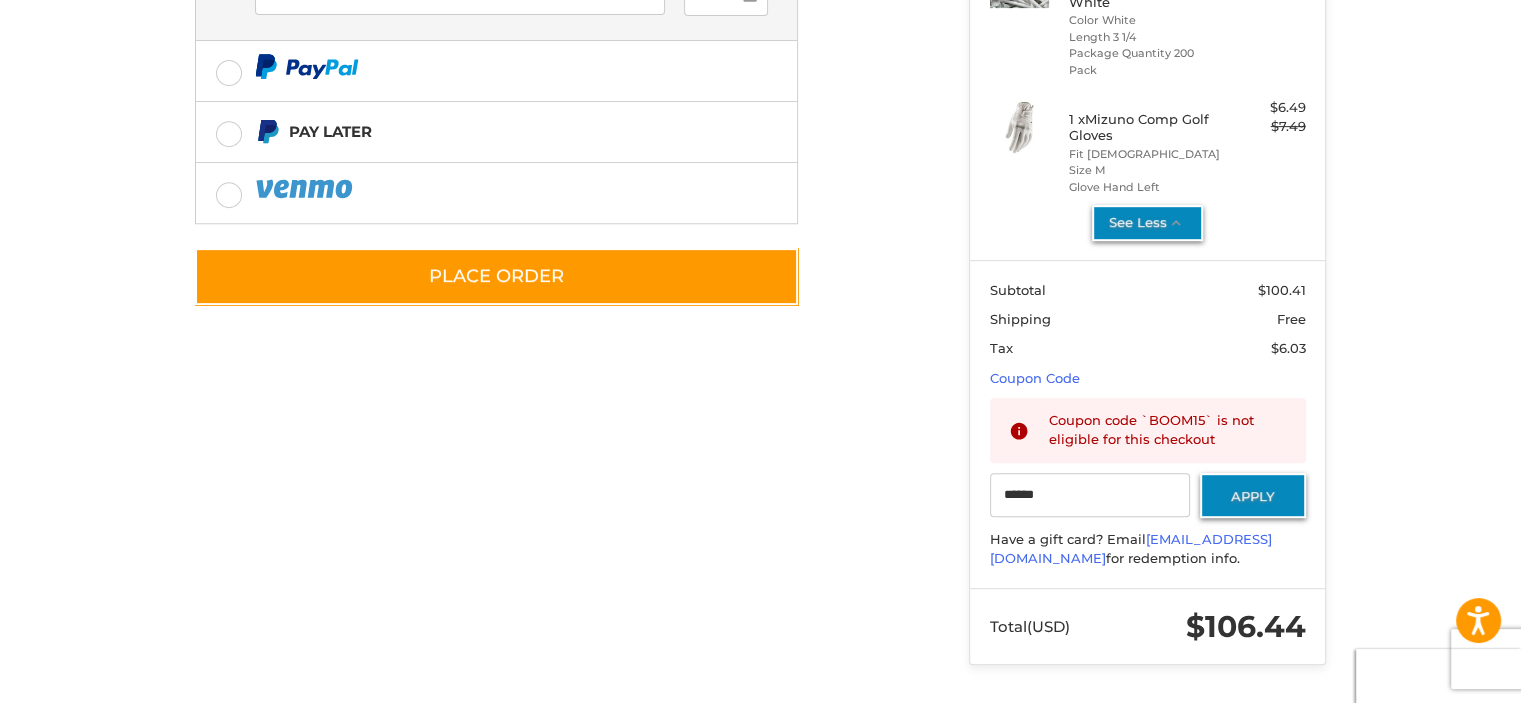 click on "Apply" at bounding box center [1253, 495] 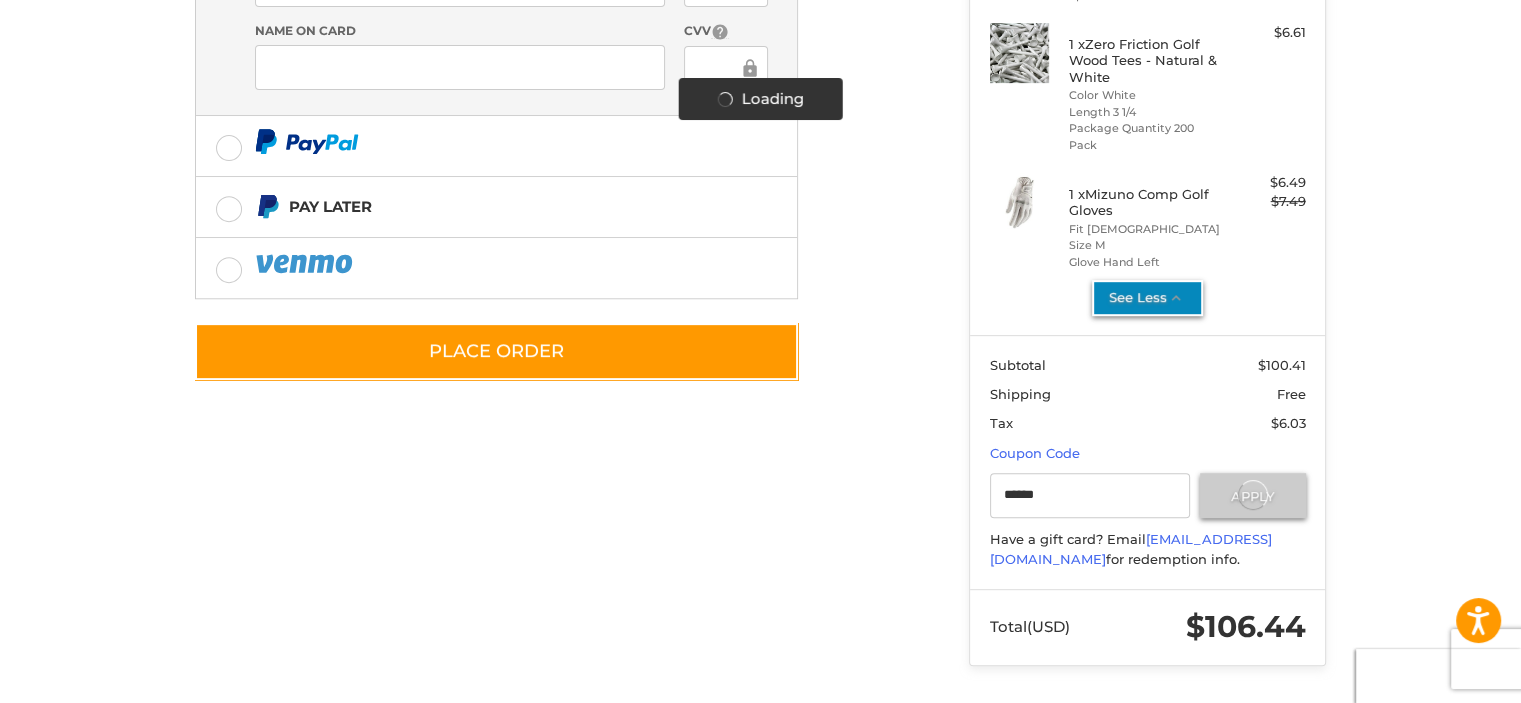 scroll, scrollTop: 831, scrollLeft: 0, axis: vertical 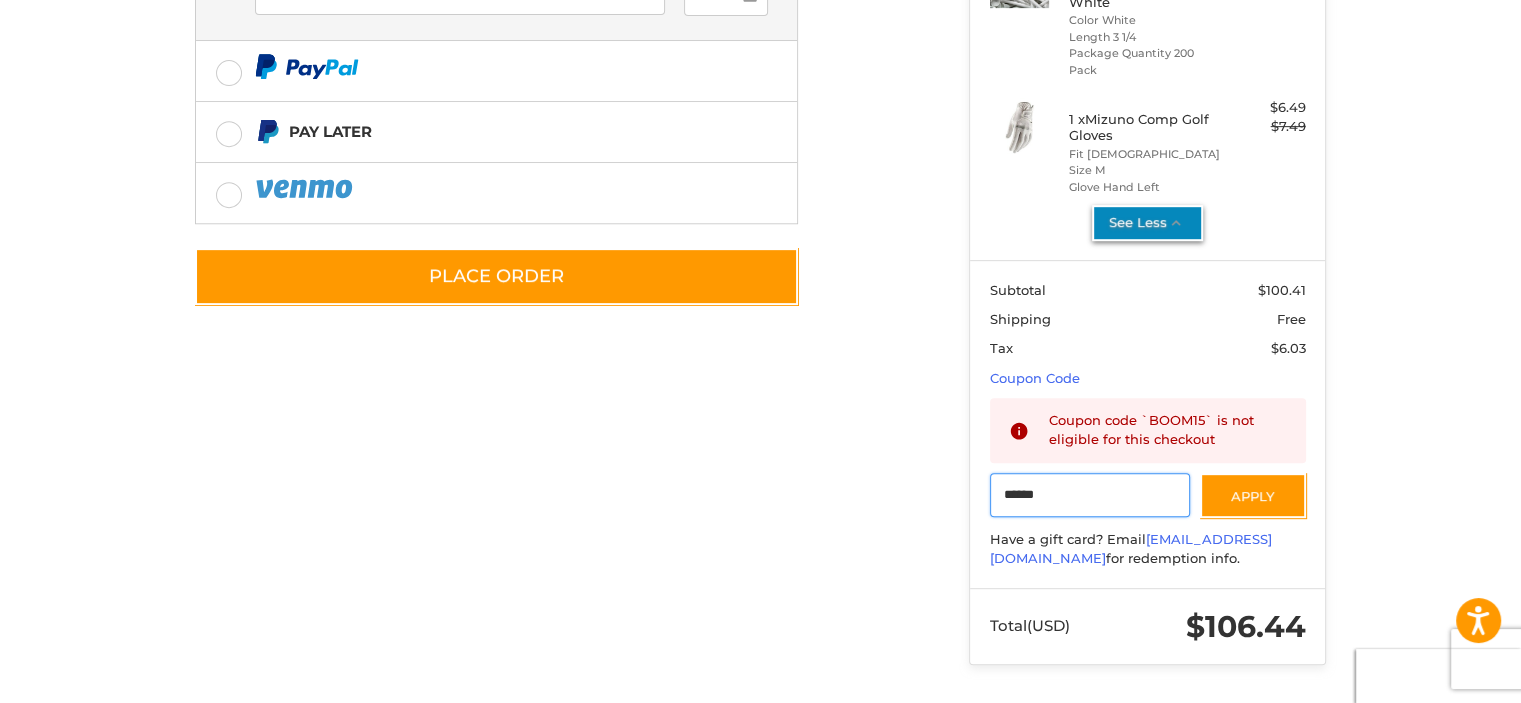 drag, startPoint x: 1109, startPoint y: 496, endPoint x: 996, endPoint y: 503, distance: 113.216606 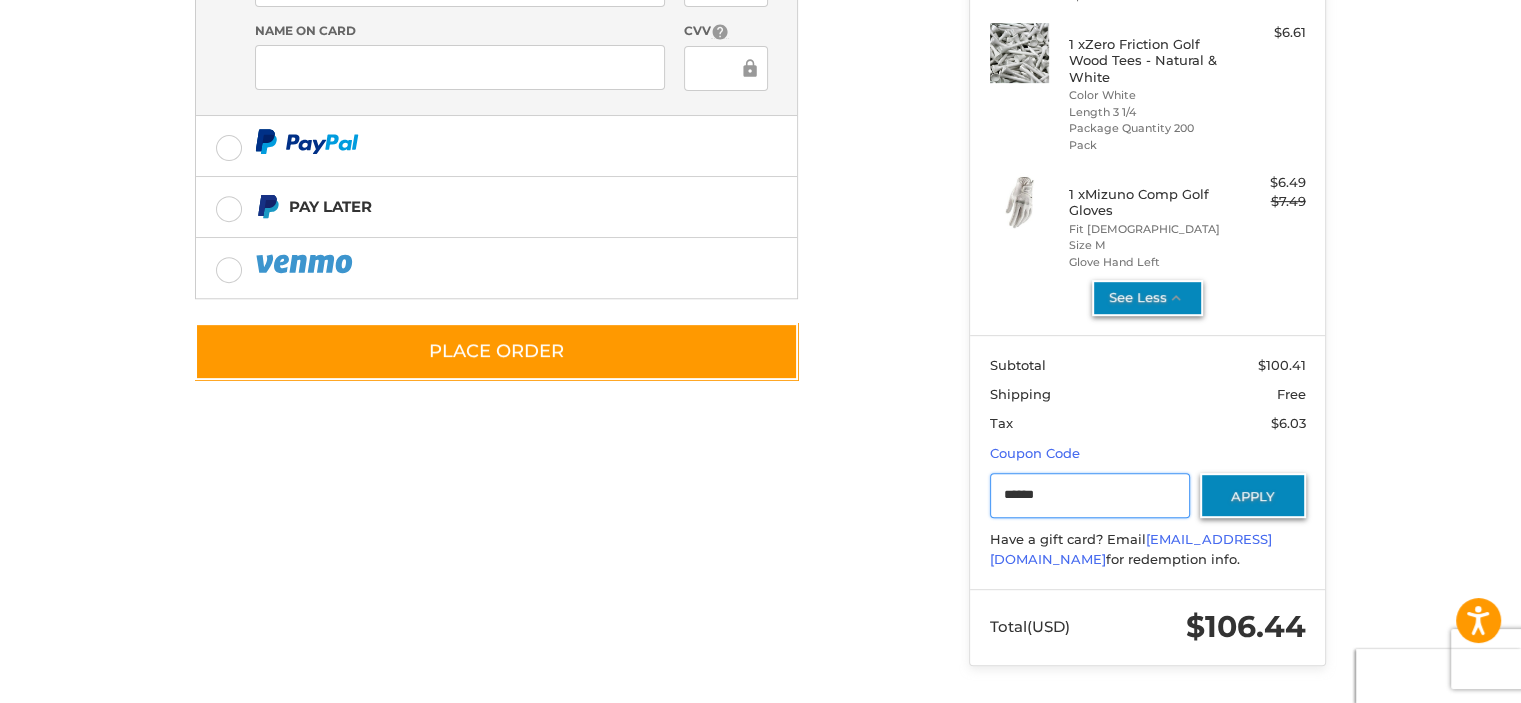 scroll, scrollTop: 756, scrollLeft: 0, axis: vertical 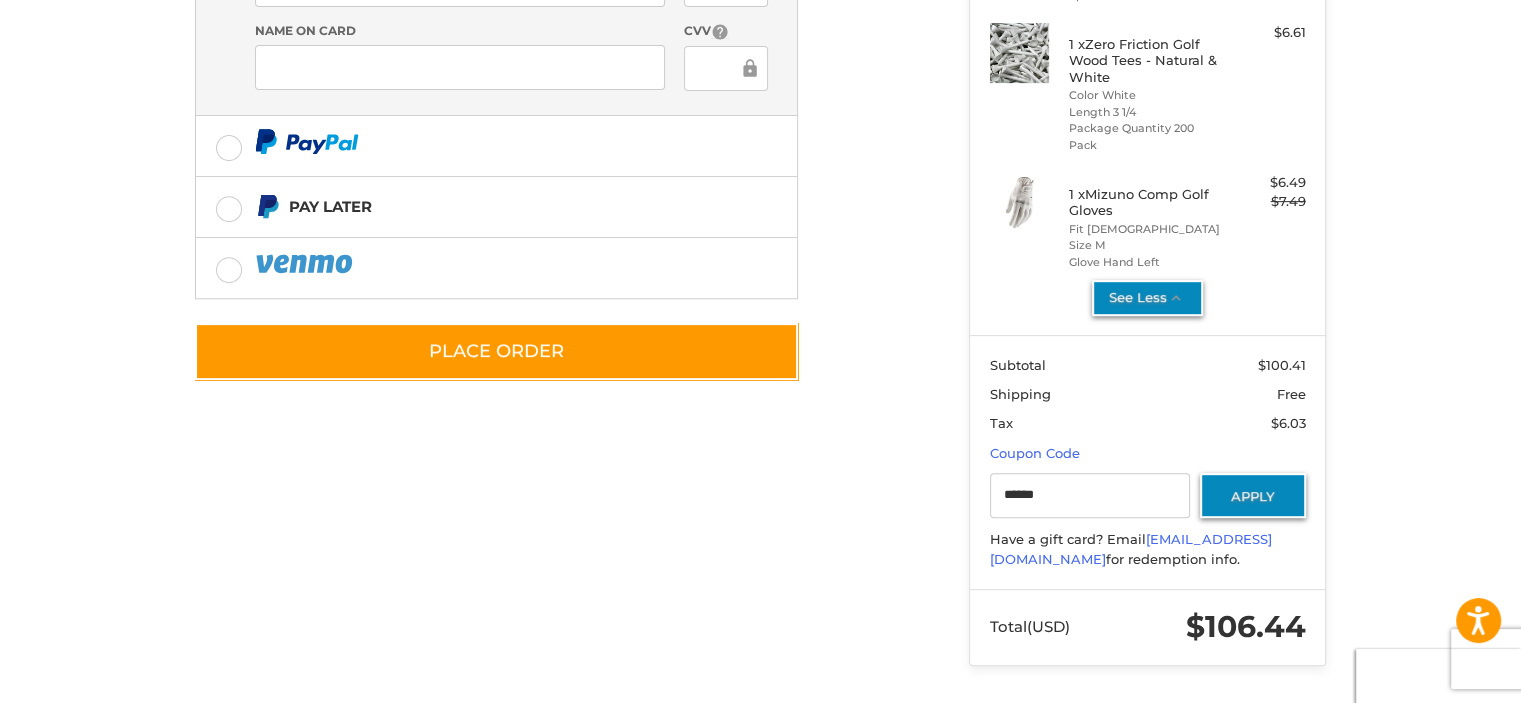 click on "Apply" at bounding box center [1253, 495] 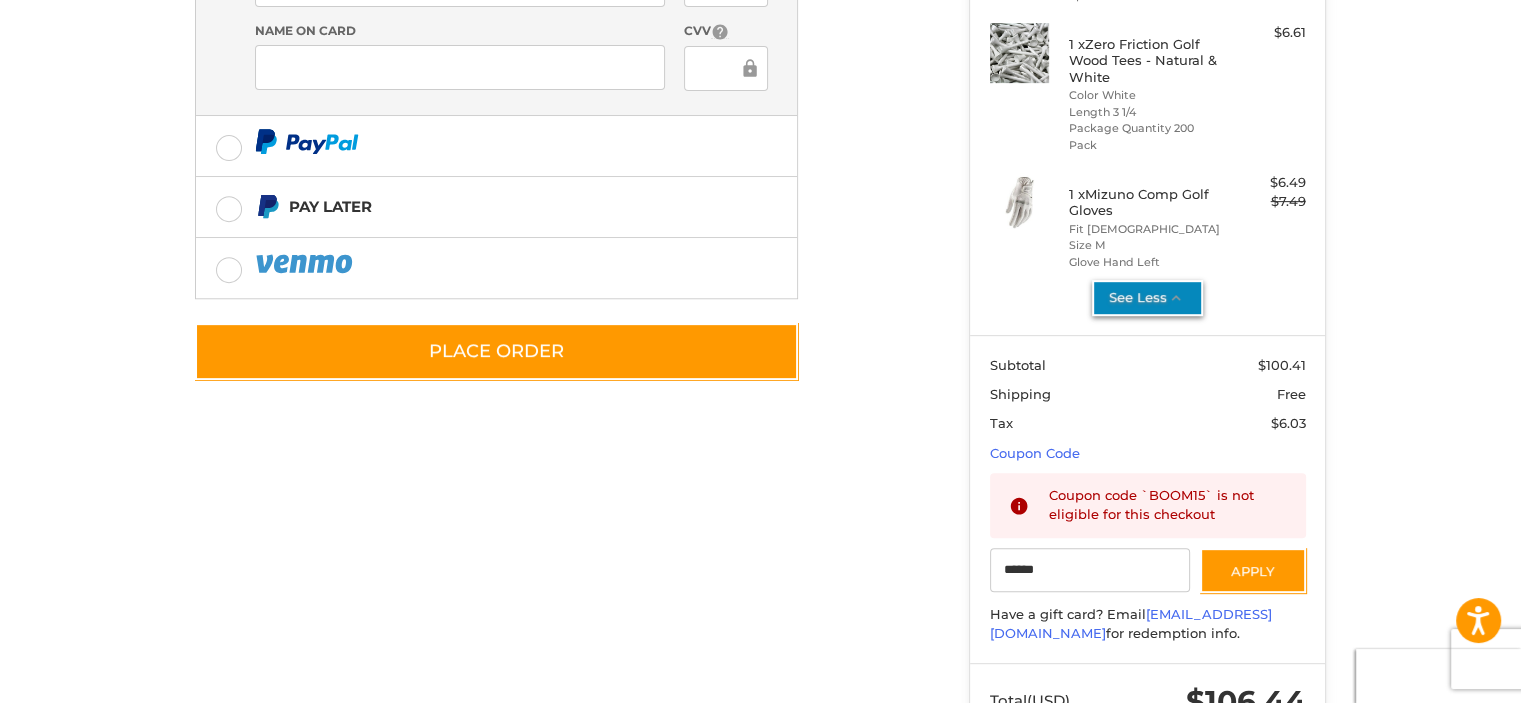 scroll, scrollTop: 141, scrollLeft: 0, axis: vertical 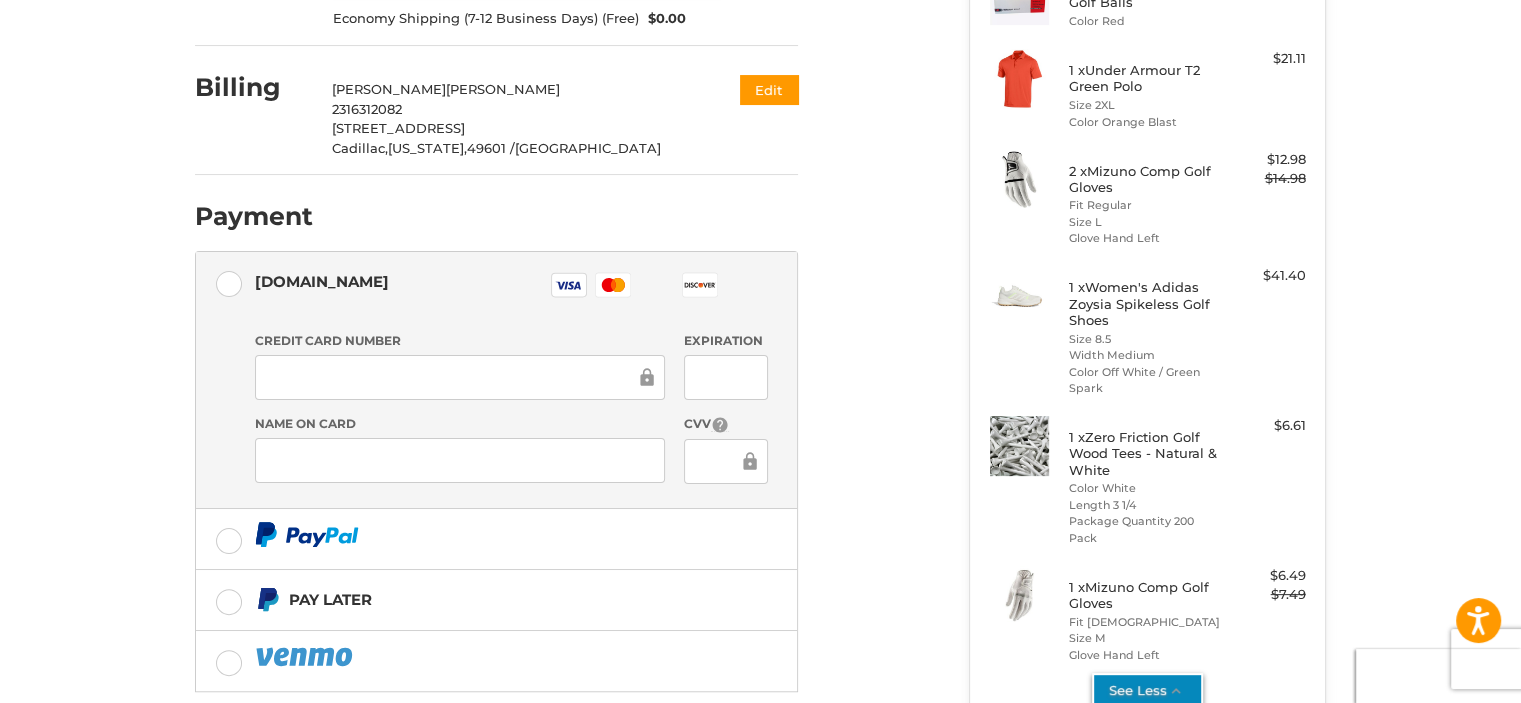 click at bounding box center (460, 377) 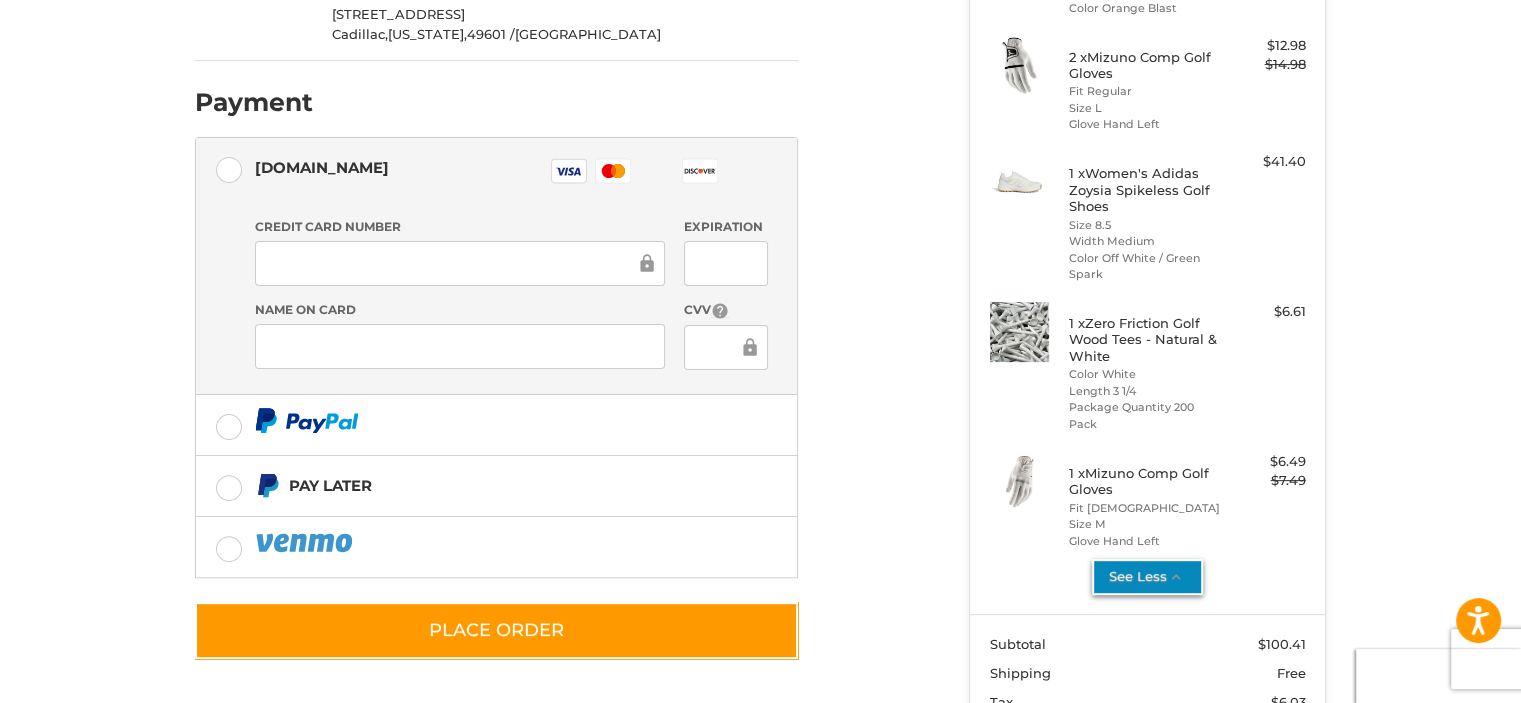 scroll, scrollTop: 481, scrollLeft: 0, axis: vertical 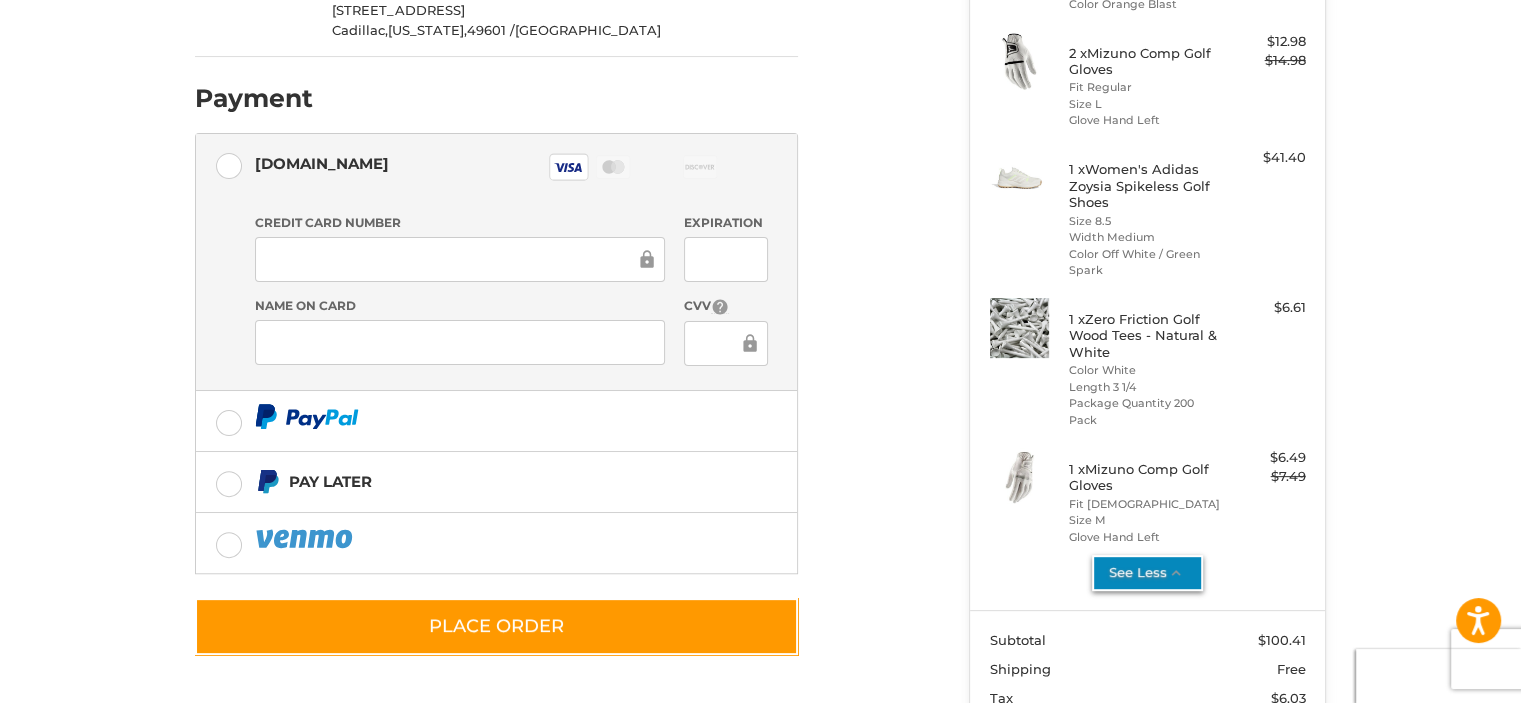 click at bounding box center (460, 342) 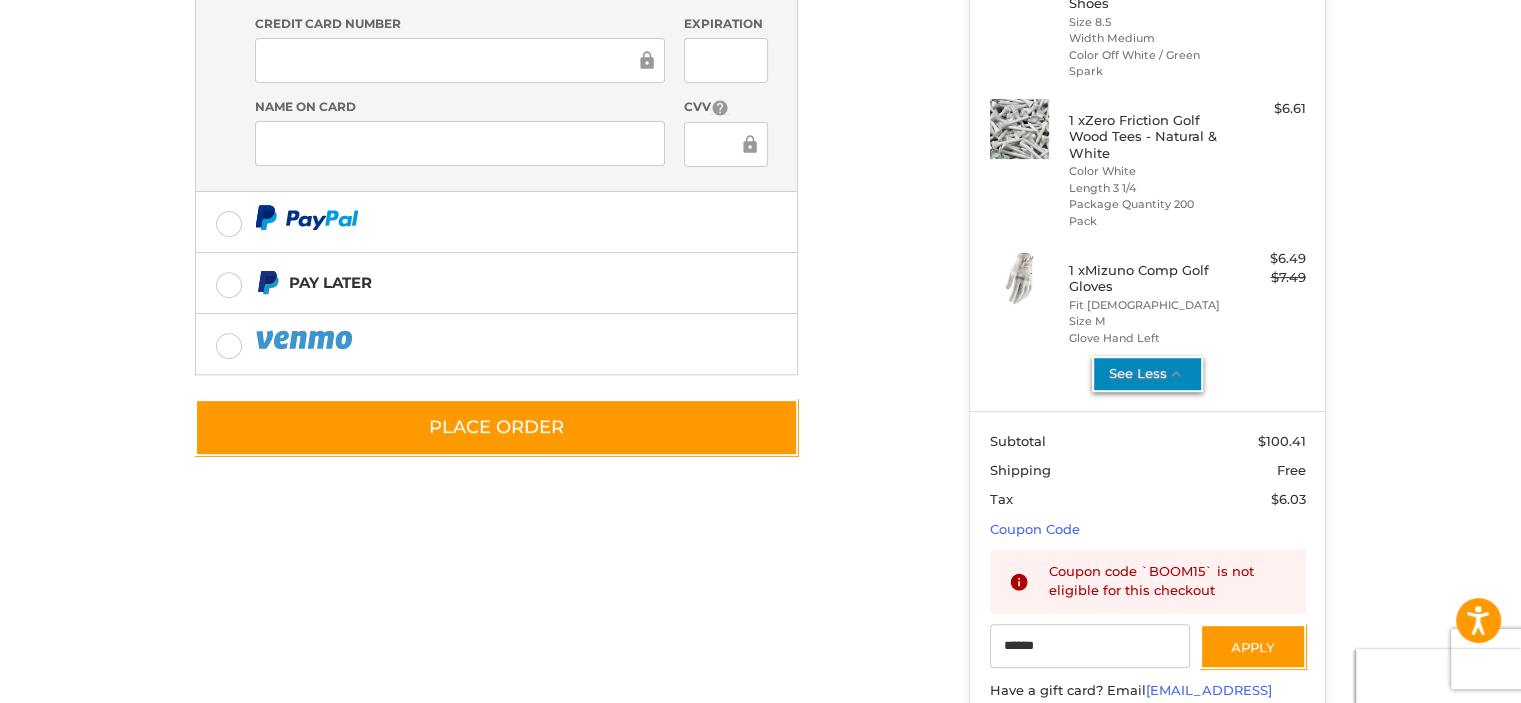 scroll, scrollTop: 701, scrollLeft: 0, axis: vertical 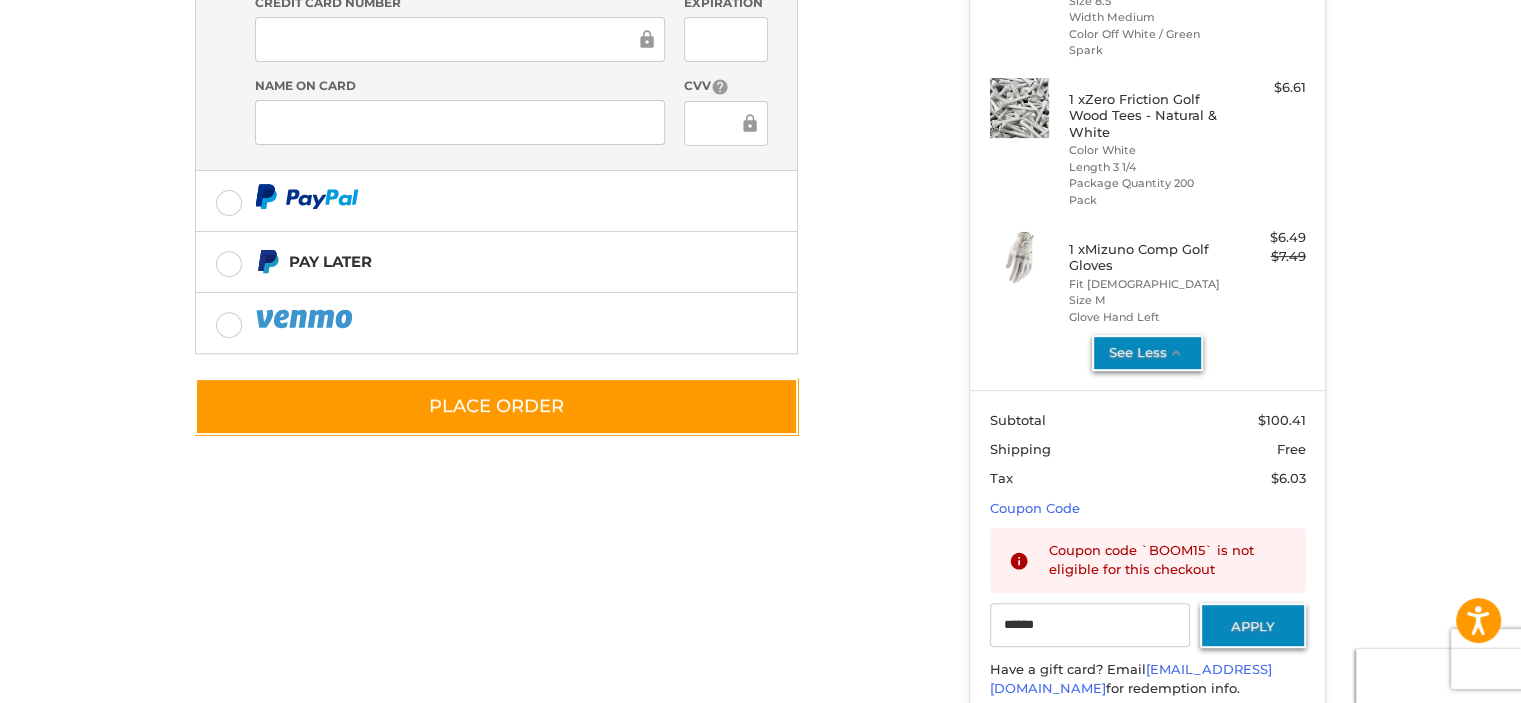 click on "Apply" at bounding box center [1253, 625] 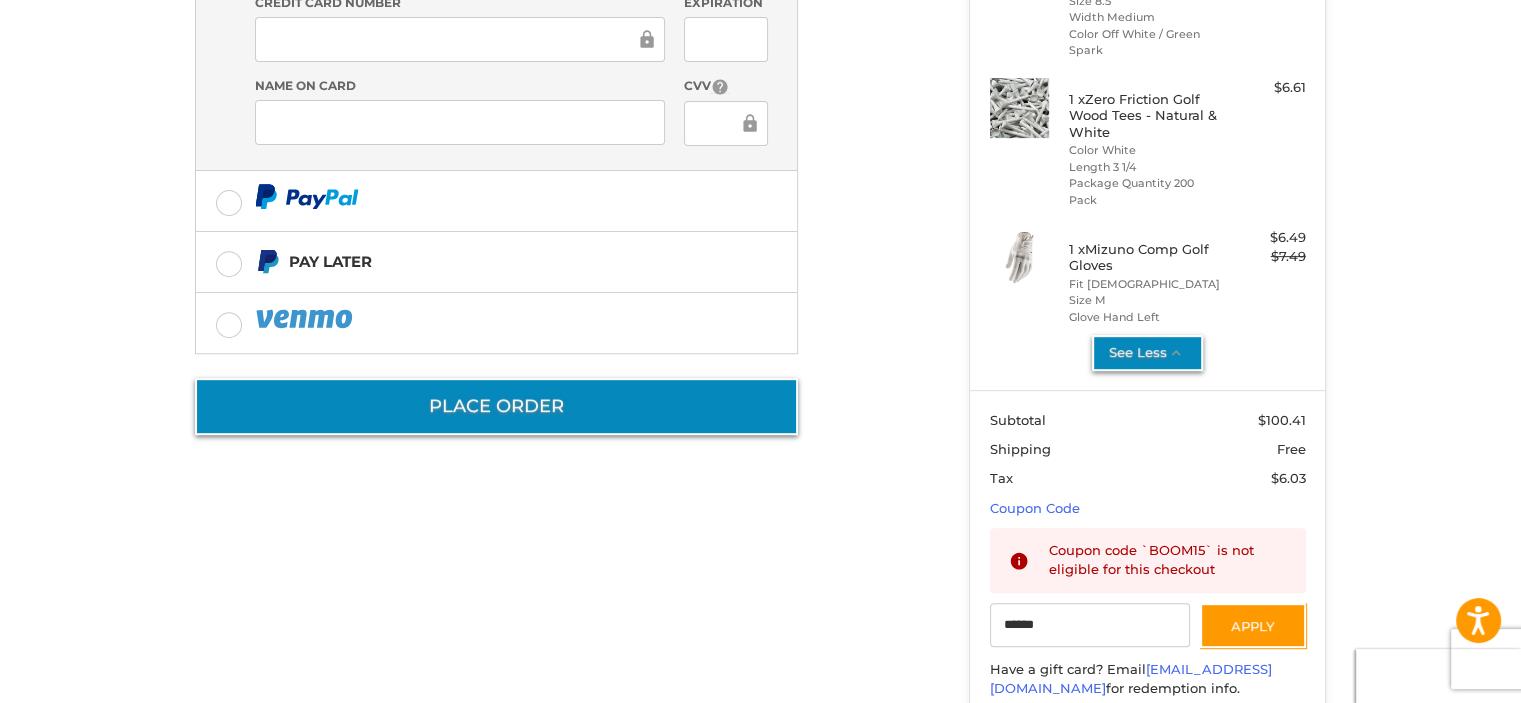 click on "Place Order" at bounding box center [496, 406] 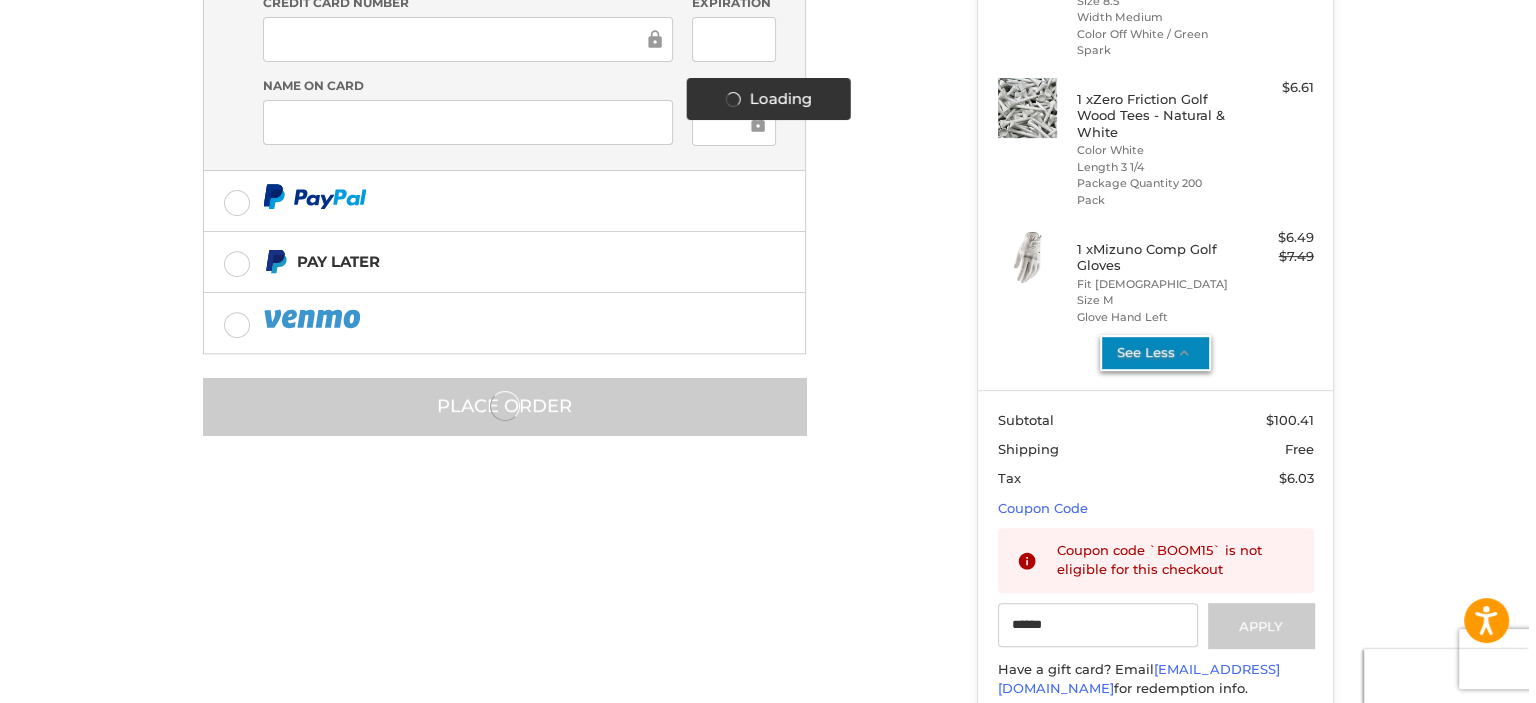 scroll, scrollTop: 0, scrollLeft: 0, axis: both 